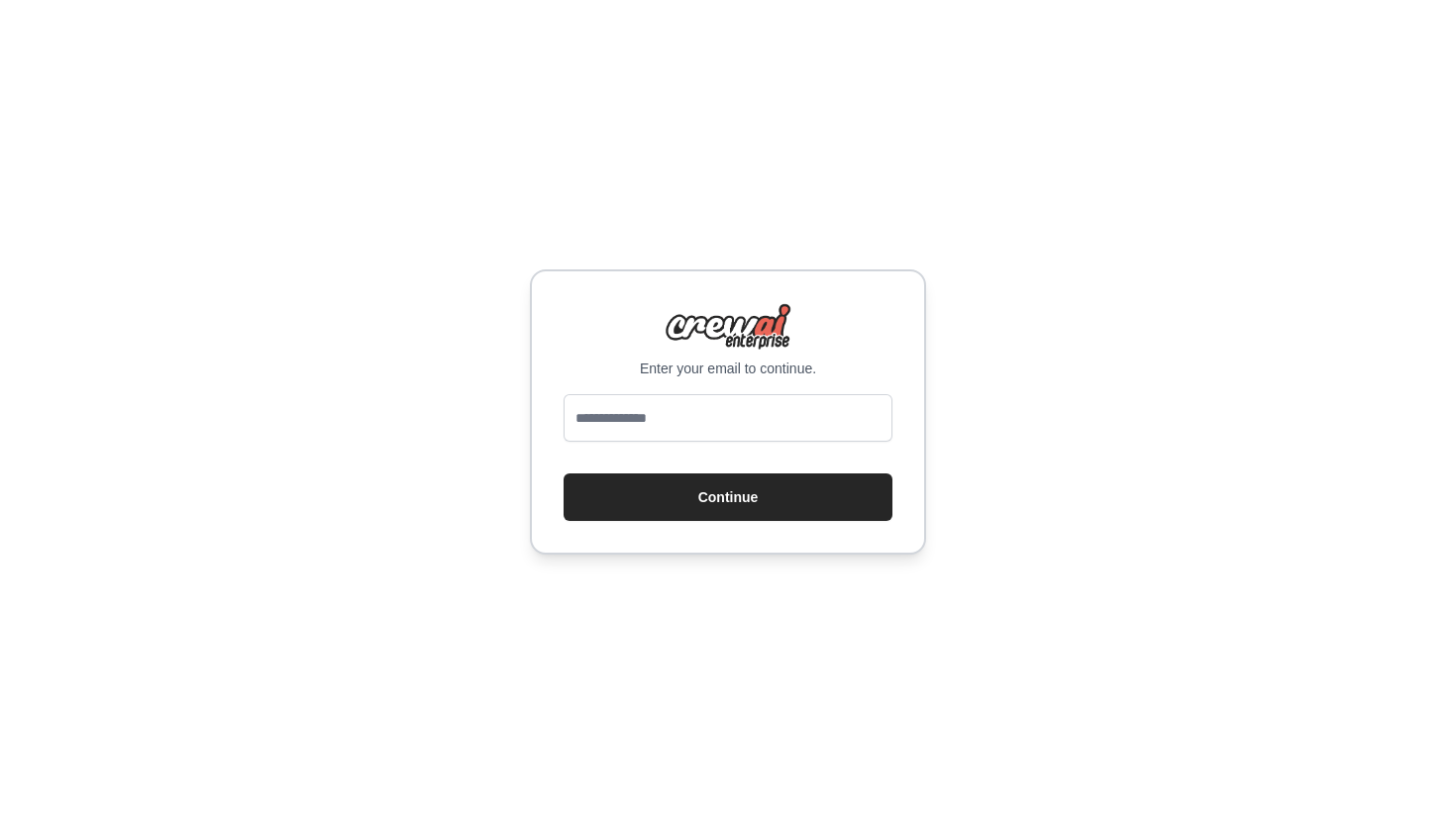 scroll, scrollTop: 0, scrollLeft: 0, axis: both 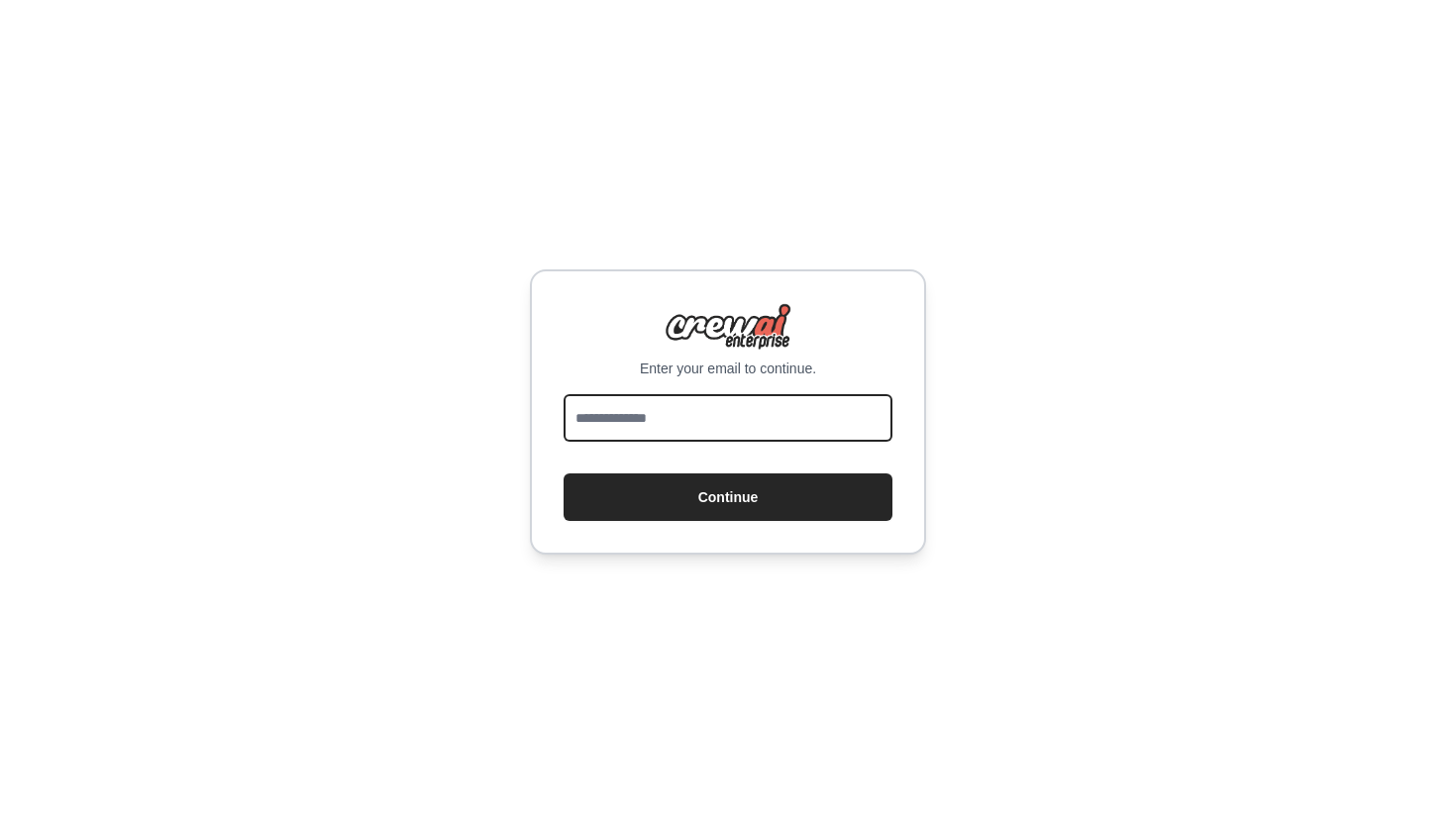 click at bounding box center [728, 418] 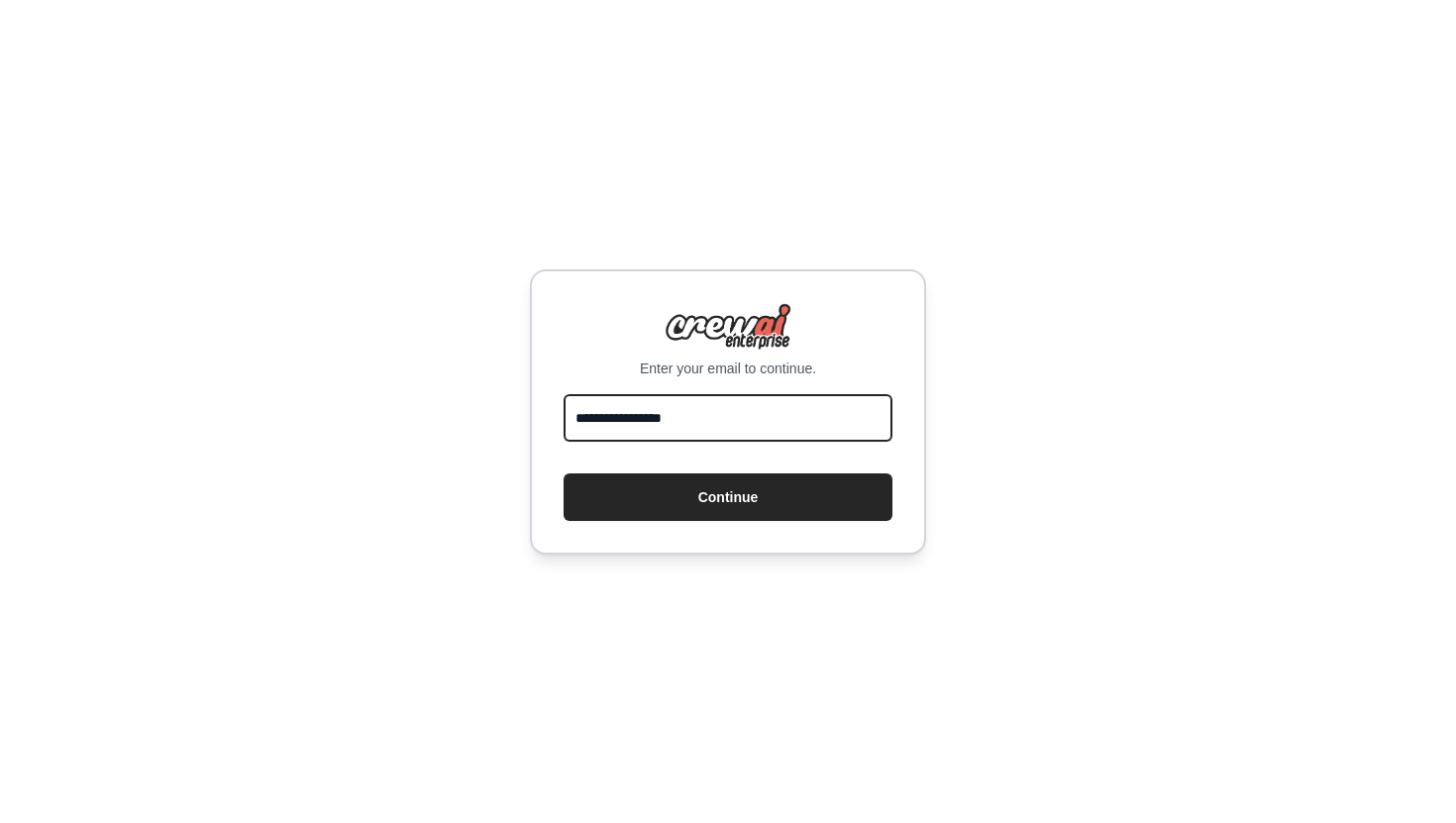 type on "**********" 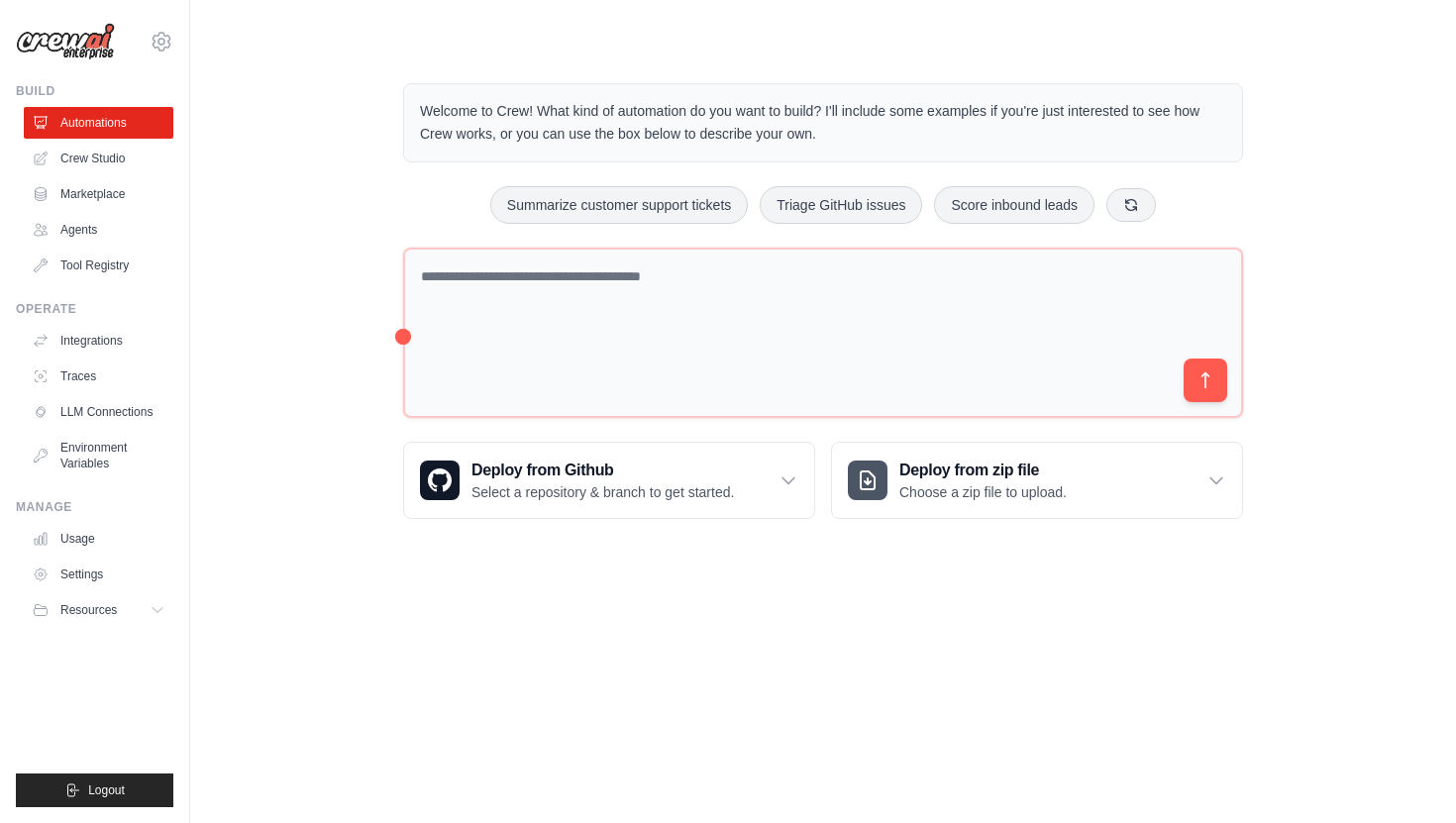 scroll, scrollTop: 0, scrollLeft: 0, axis: both 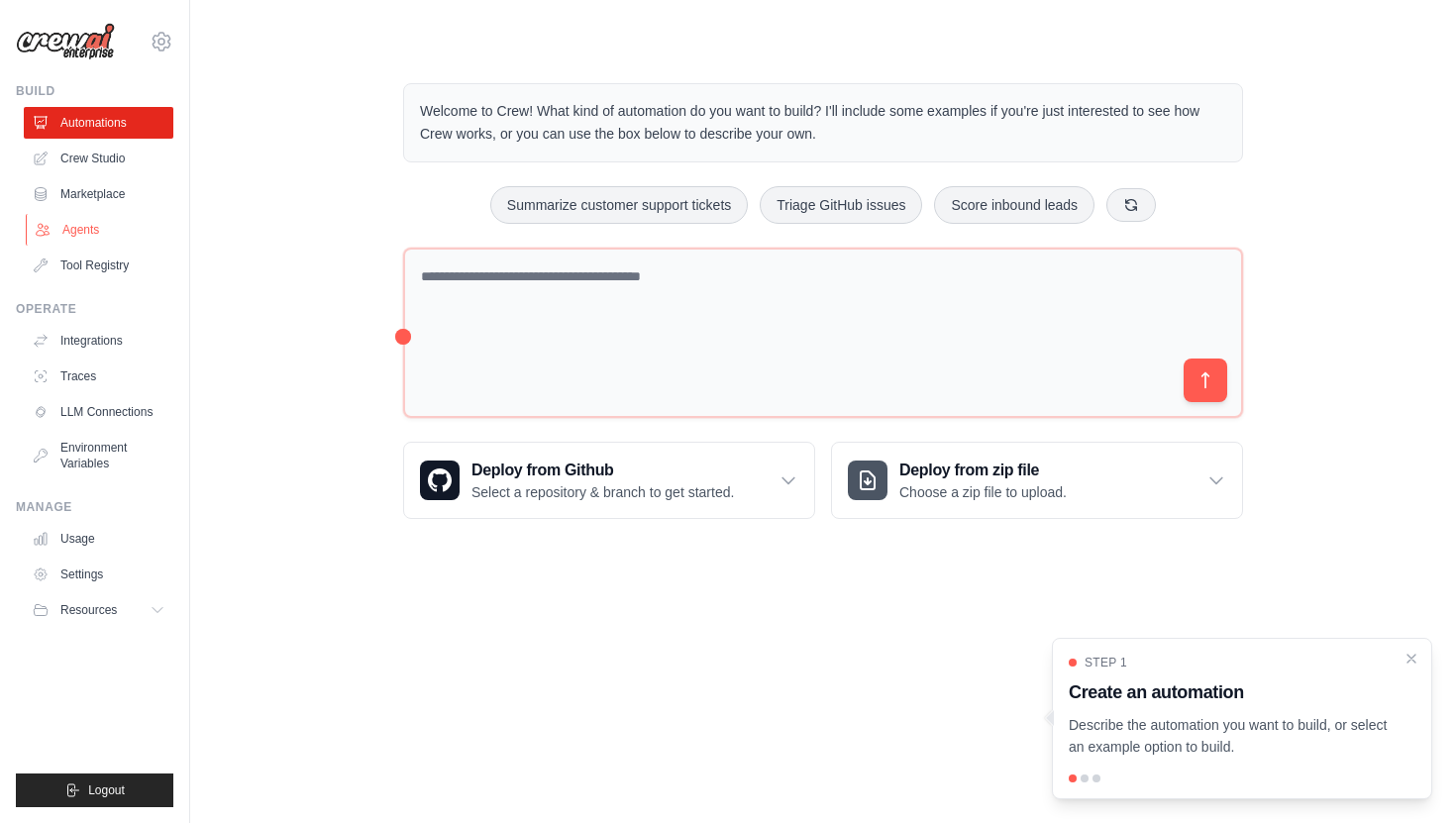 click on "Agents" at bounding box center (100, 230) 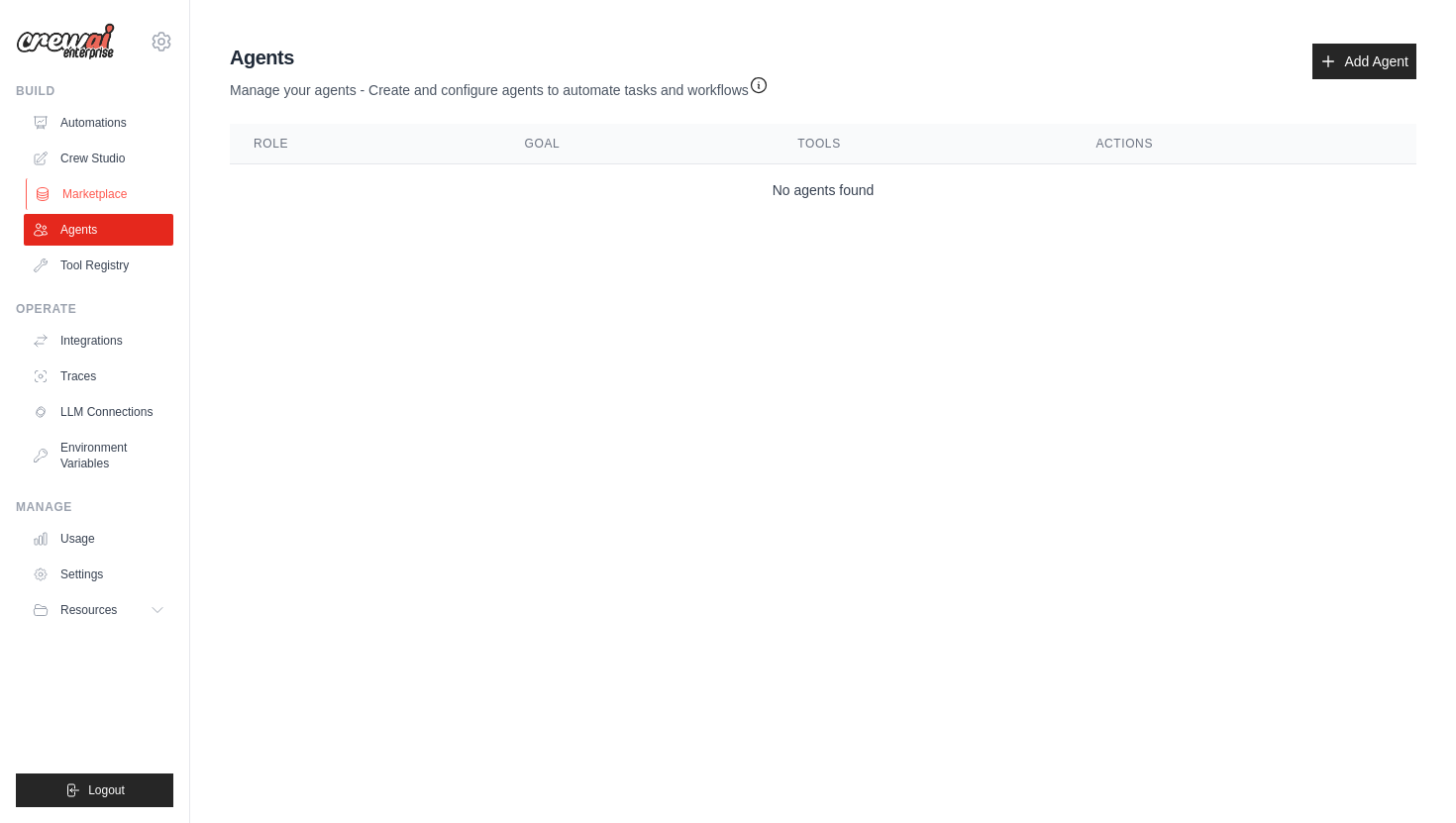 click on "Marketplace" at bounding box center (100, 194) 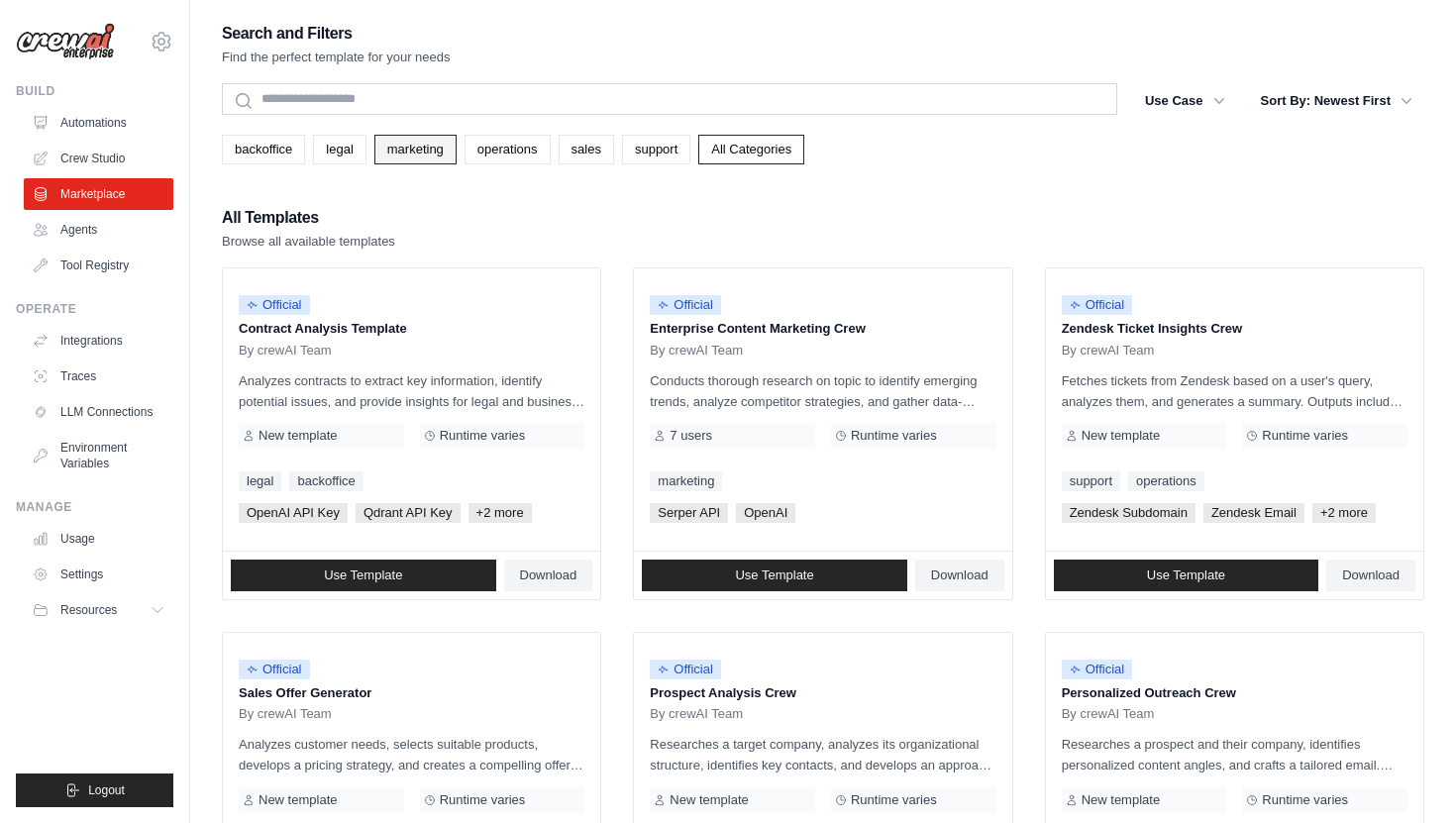 click on "marketing" at bounding box center [415, 150] 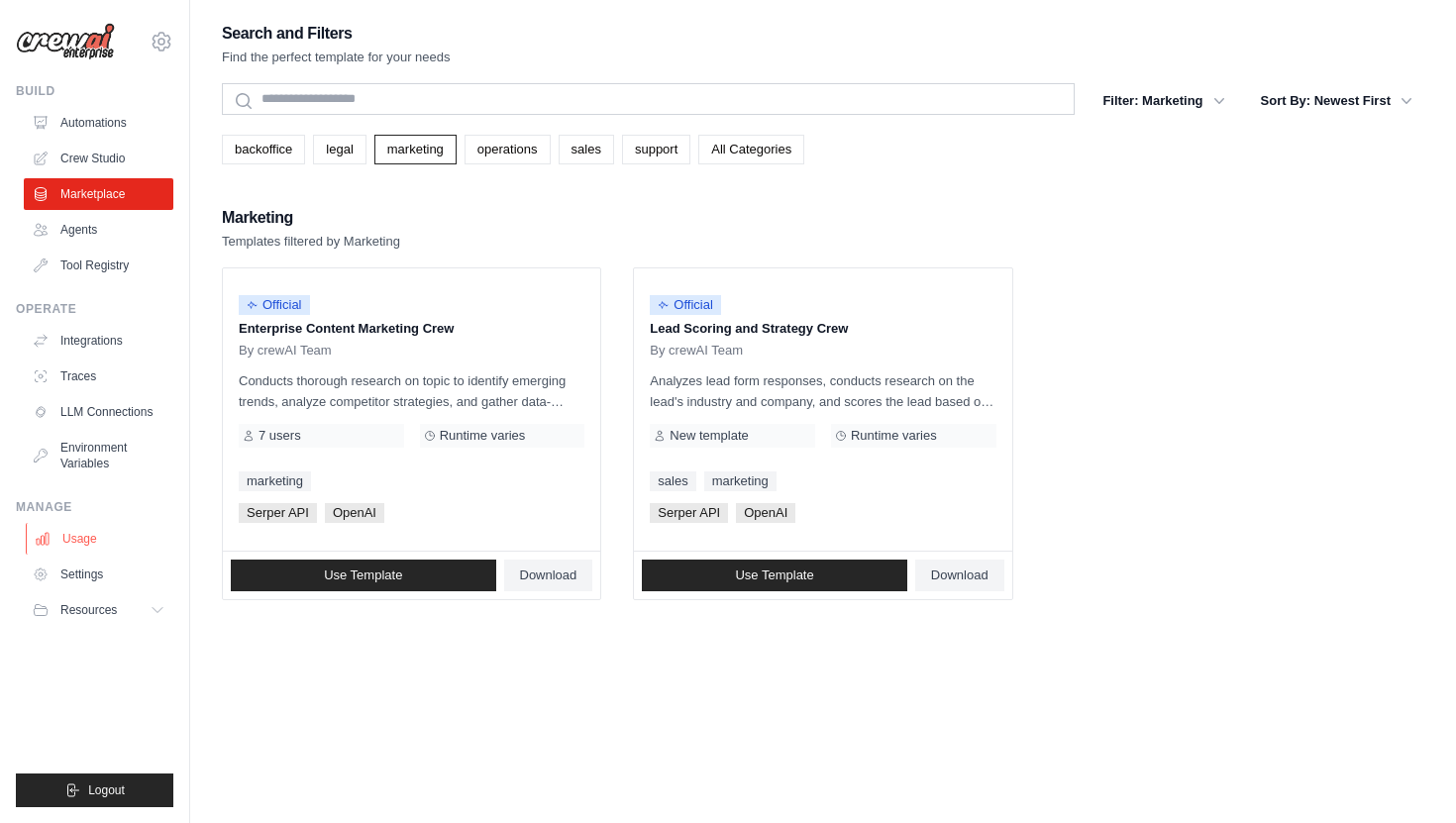 click on "Usage" at bounding box center (100, 539) 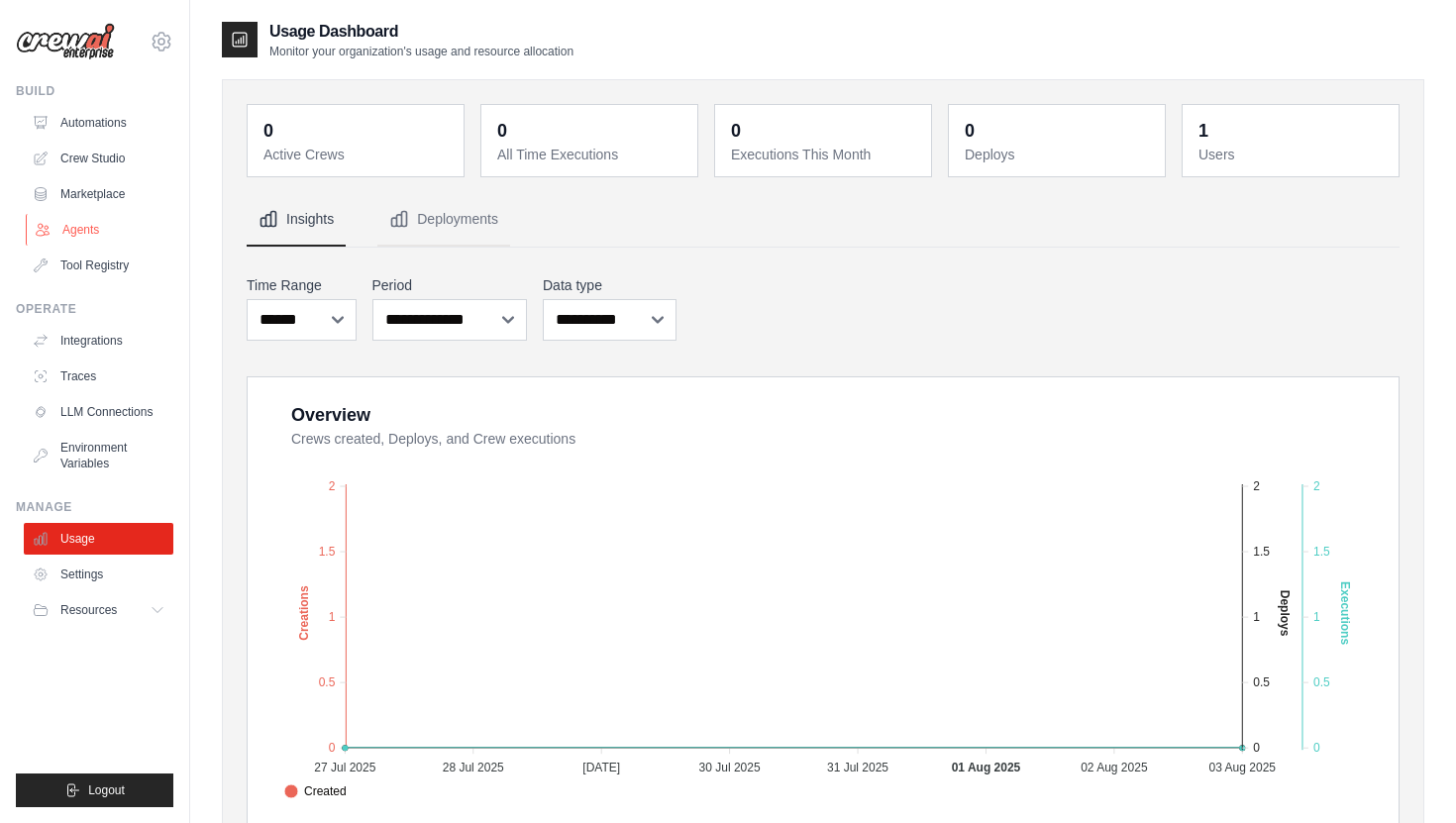 click on "Agents" at bounding box center [100, 230] 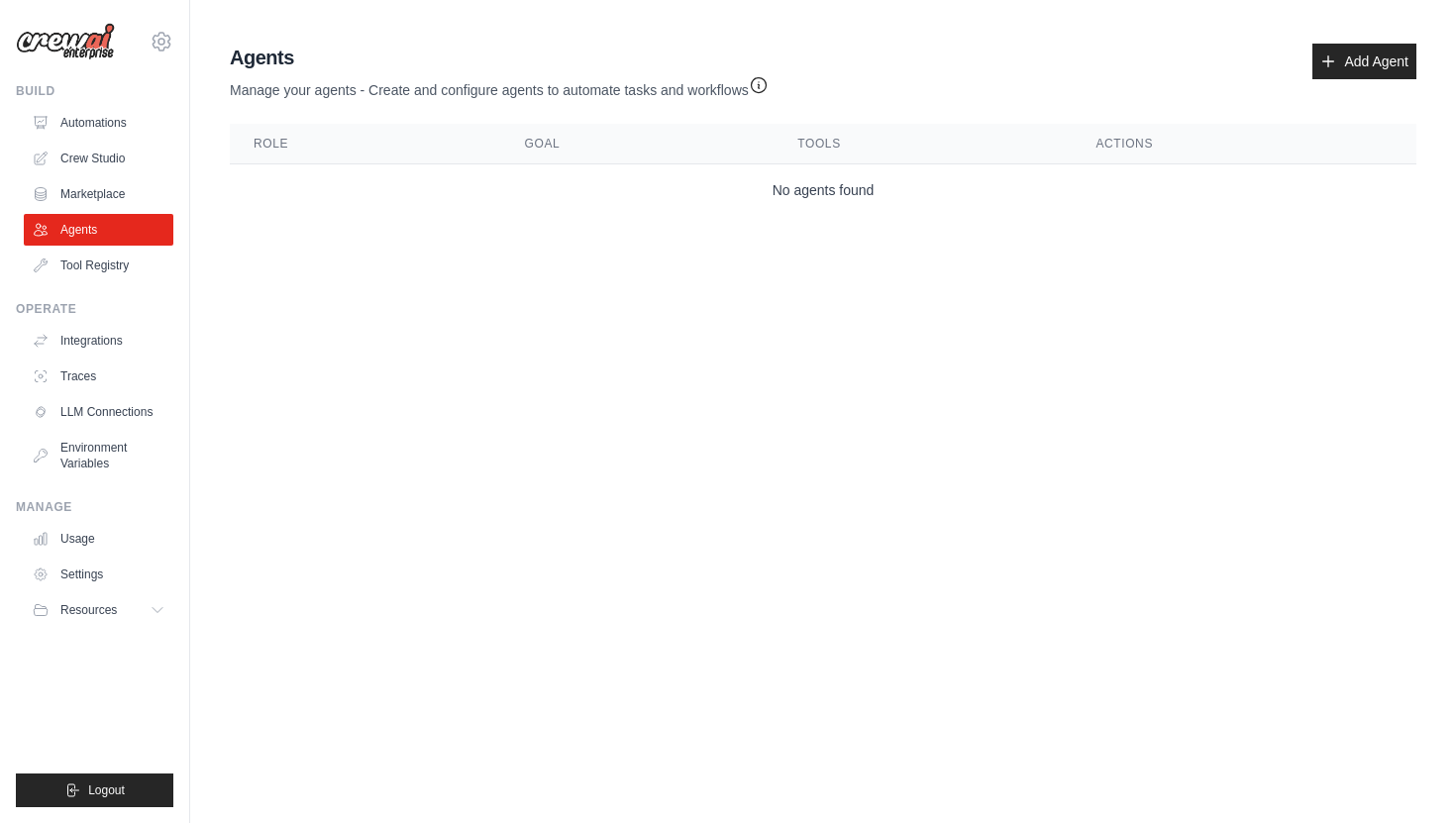 click on "Tool Registry" at bounding box center [98, 265] 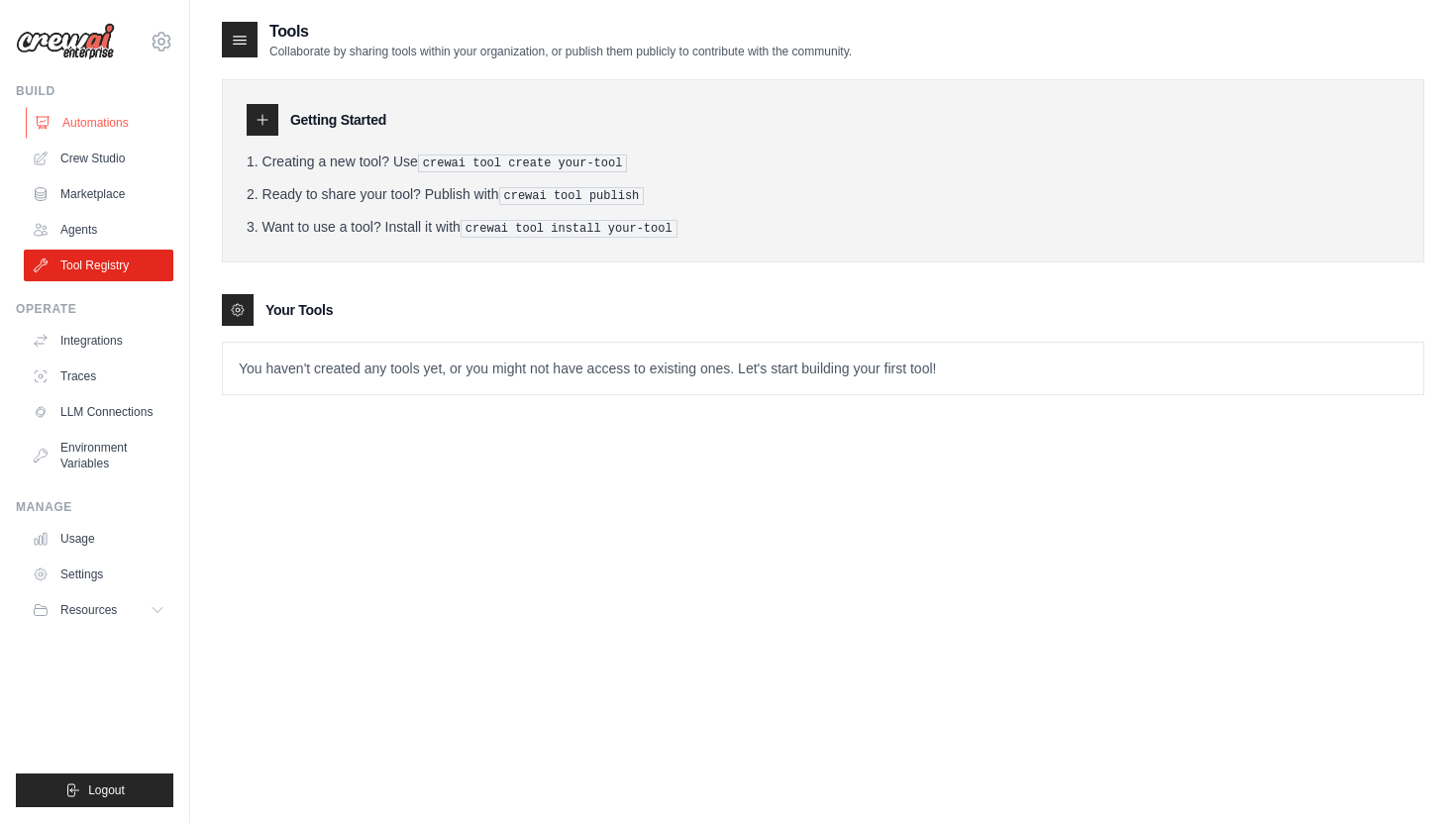 click on "Automations" at bounding box center [100, 123] 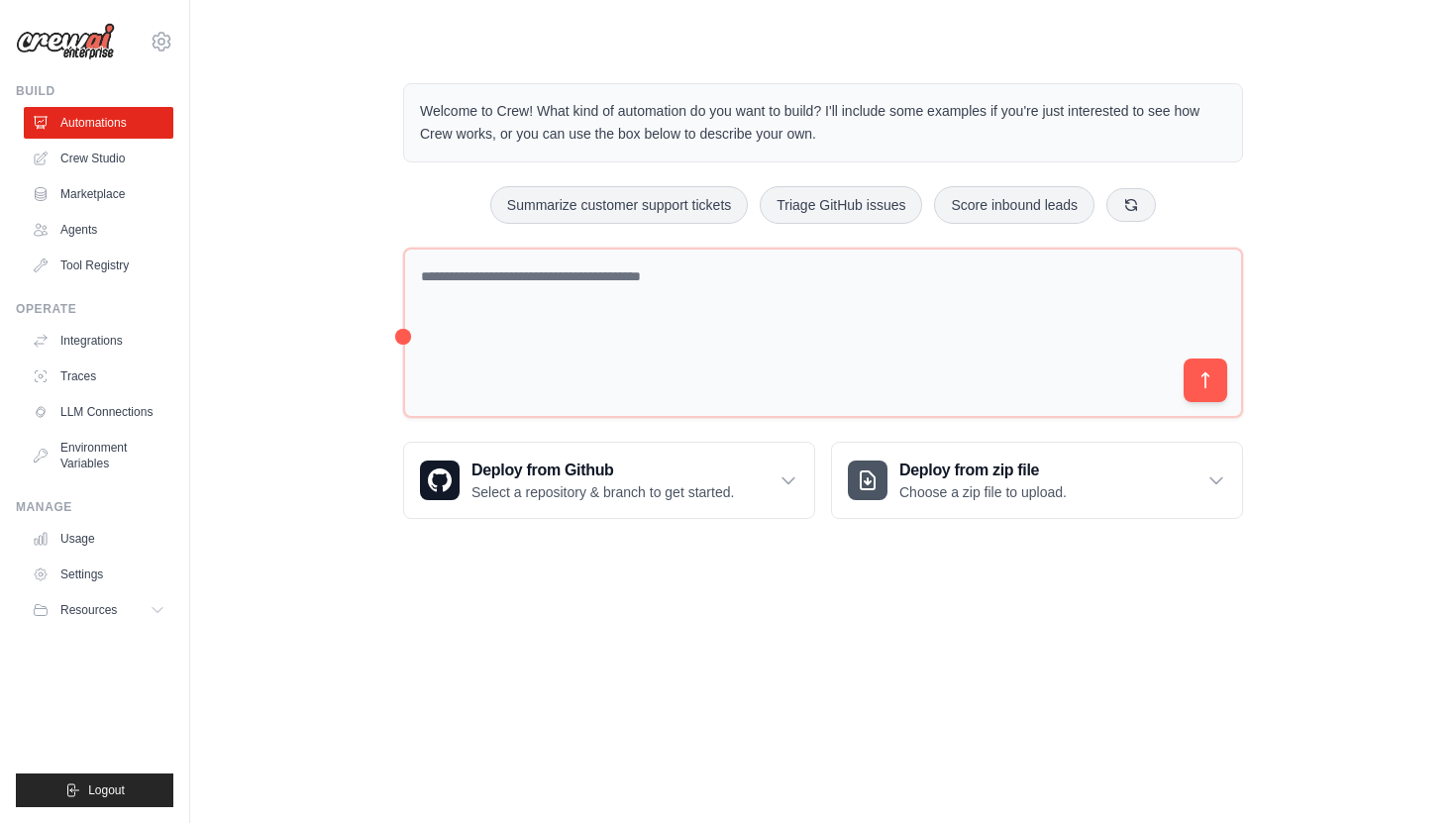click on "Summarize customer support tickets
Triage GitHub issues
Score inbound leads" at bounding box center [823, 205] 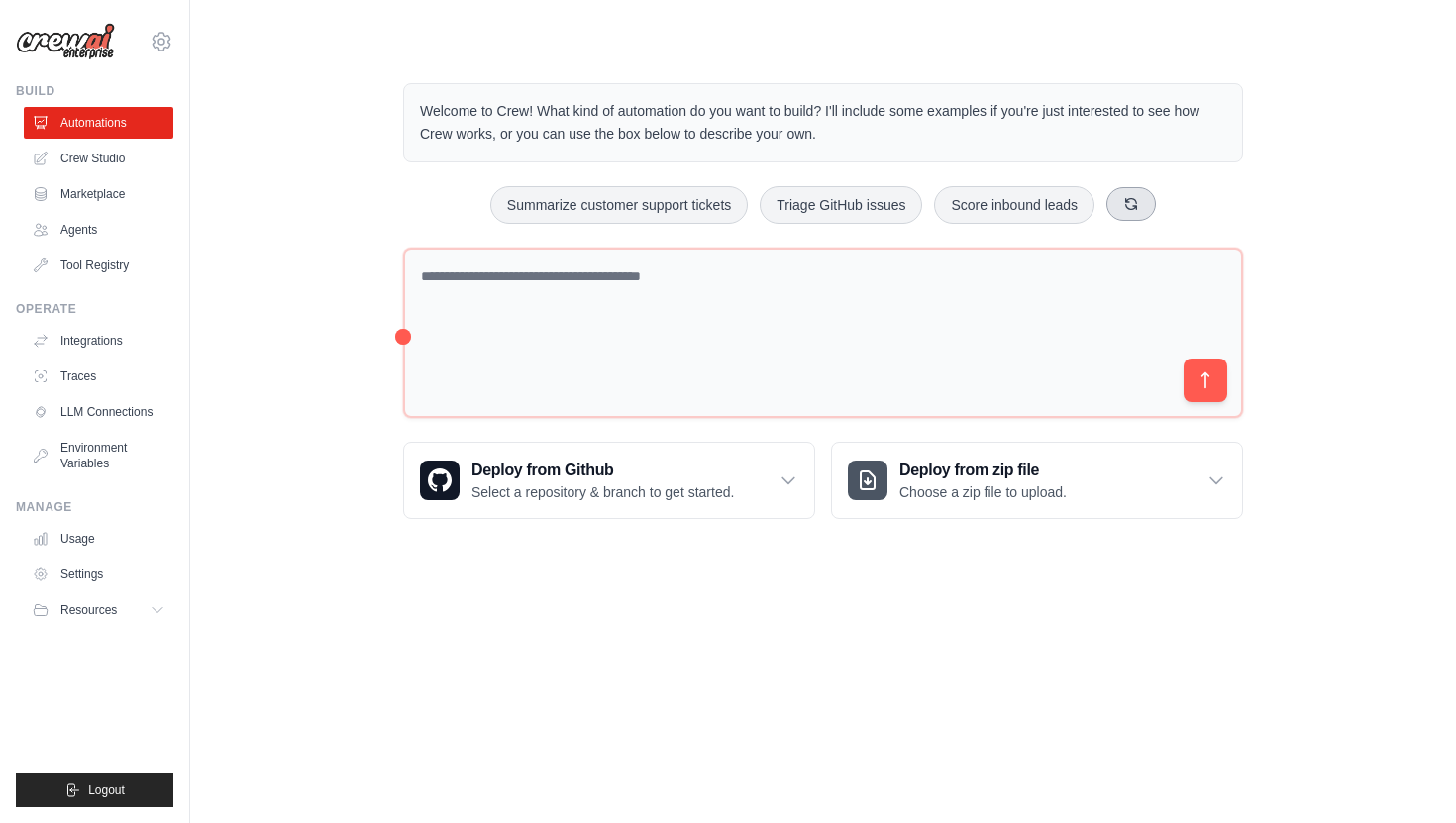 click at bounding box center (1131, 204) 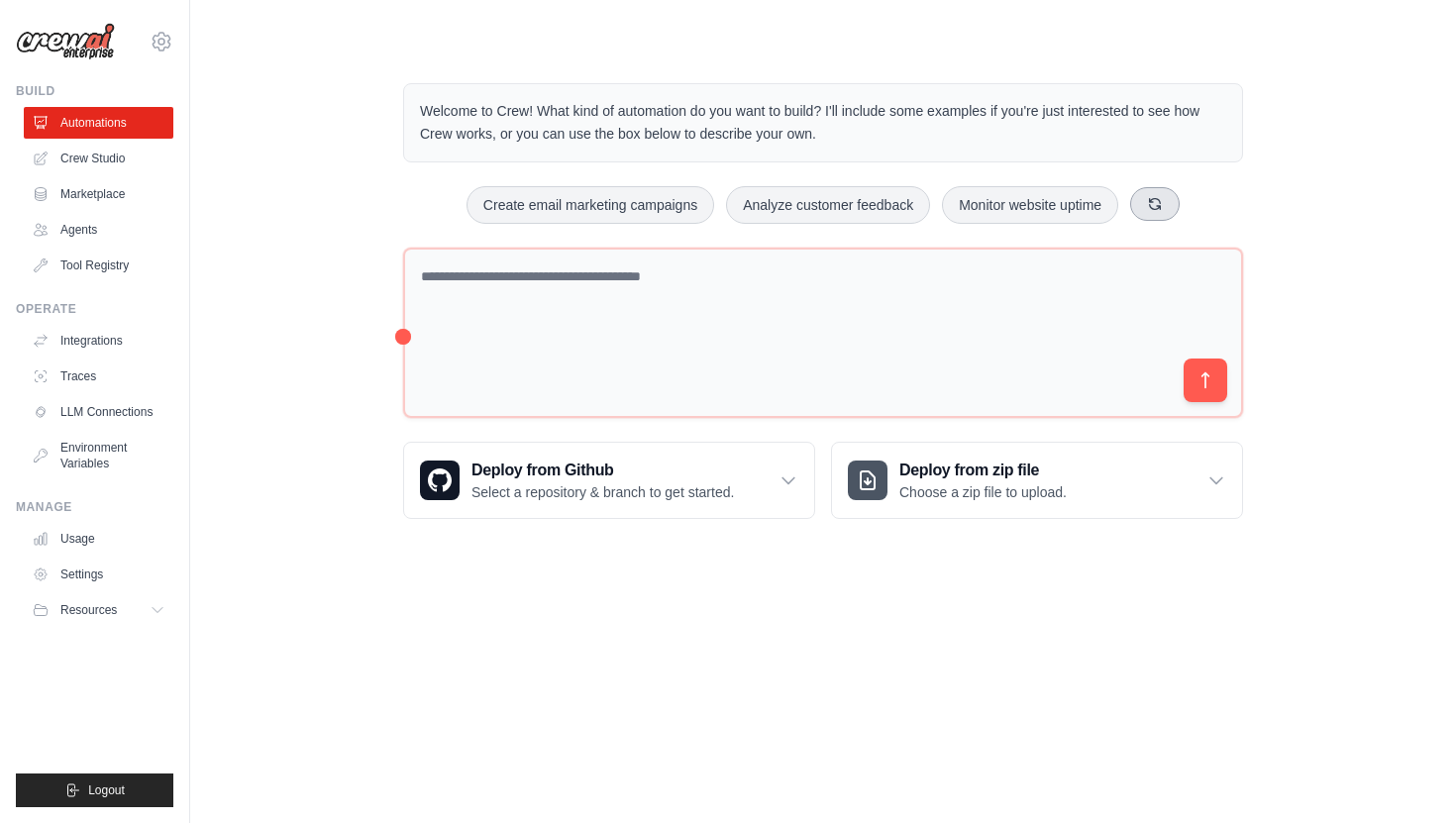 click at bounding box center [1155, 204] 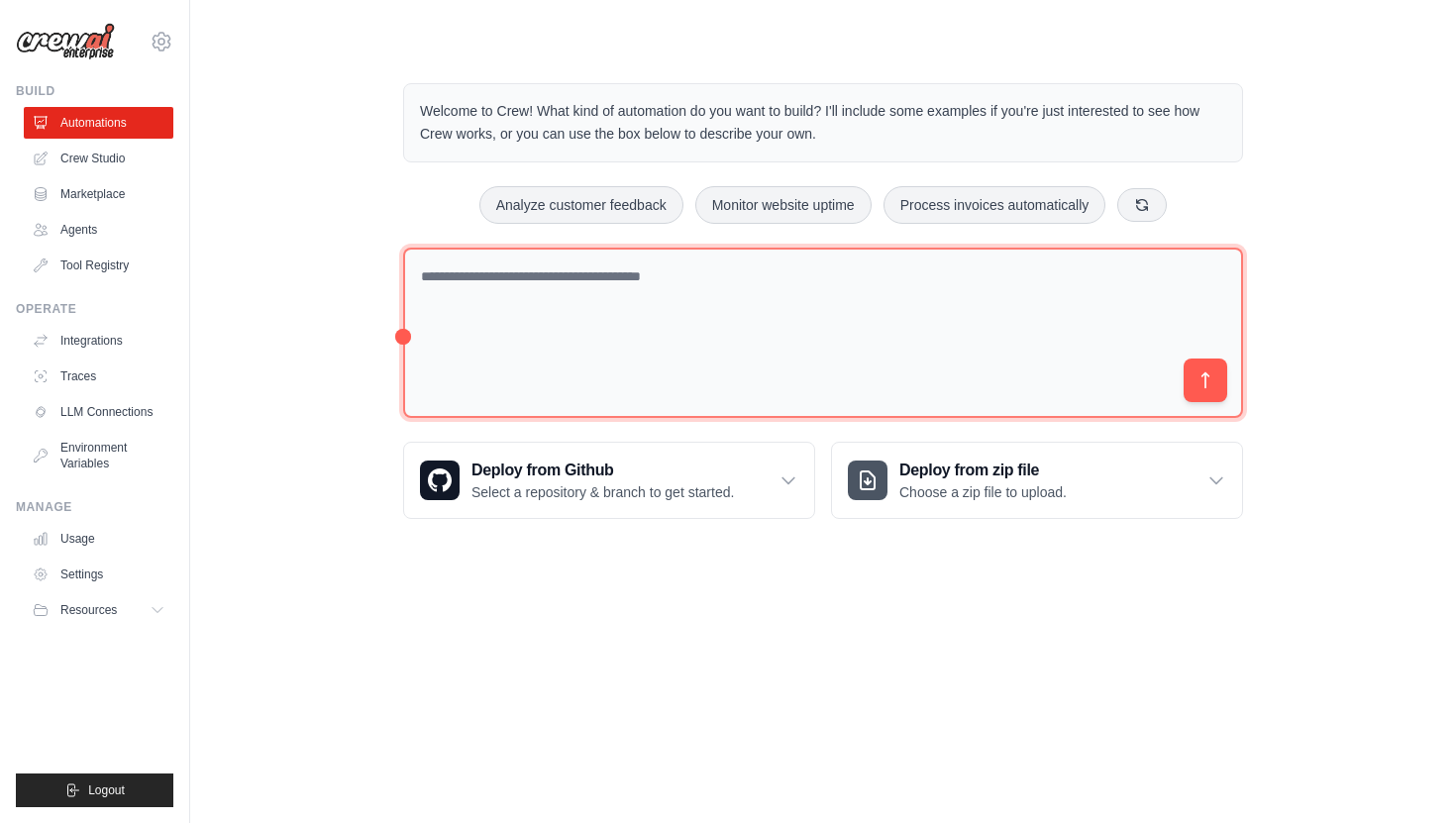 click at bounding box center [823, 333] 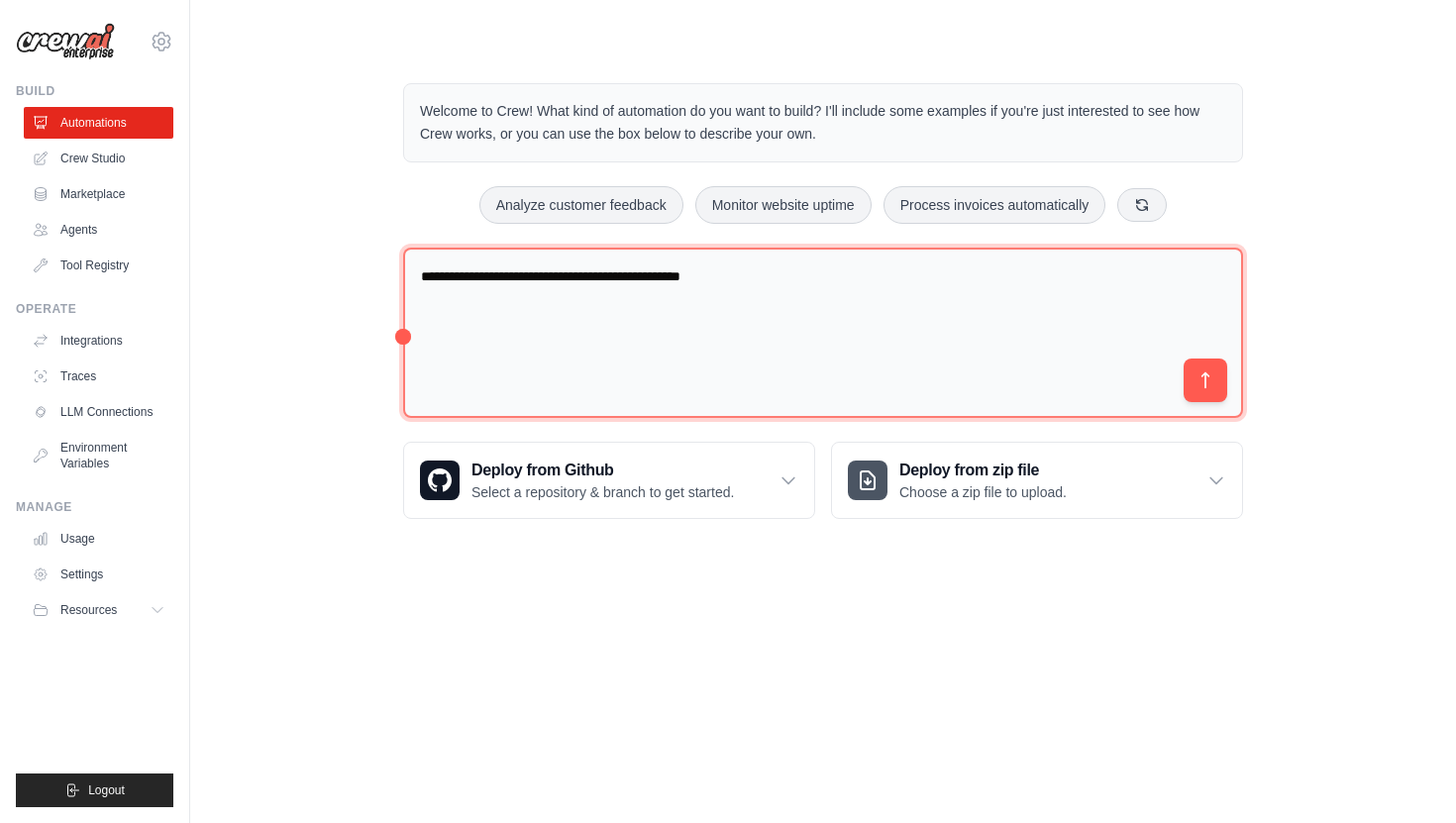 type on "**********" 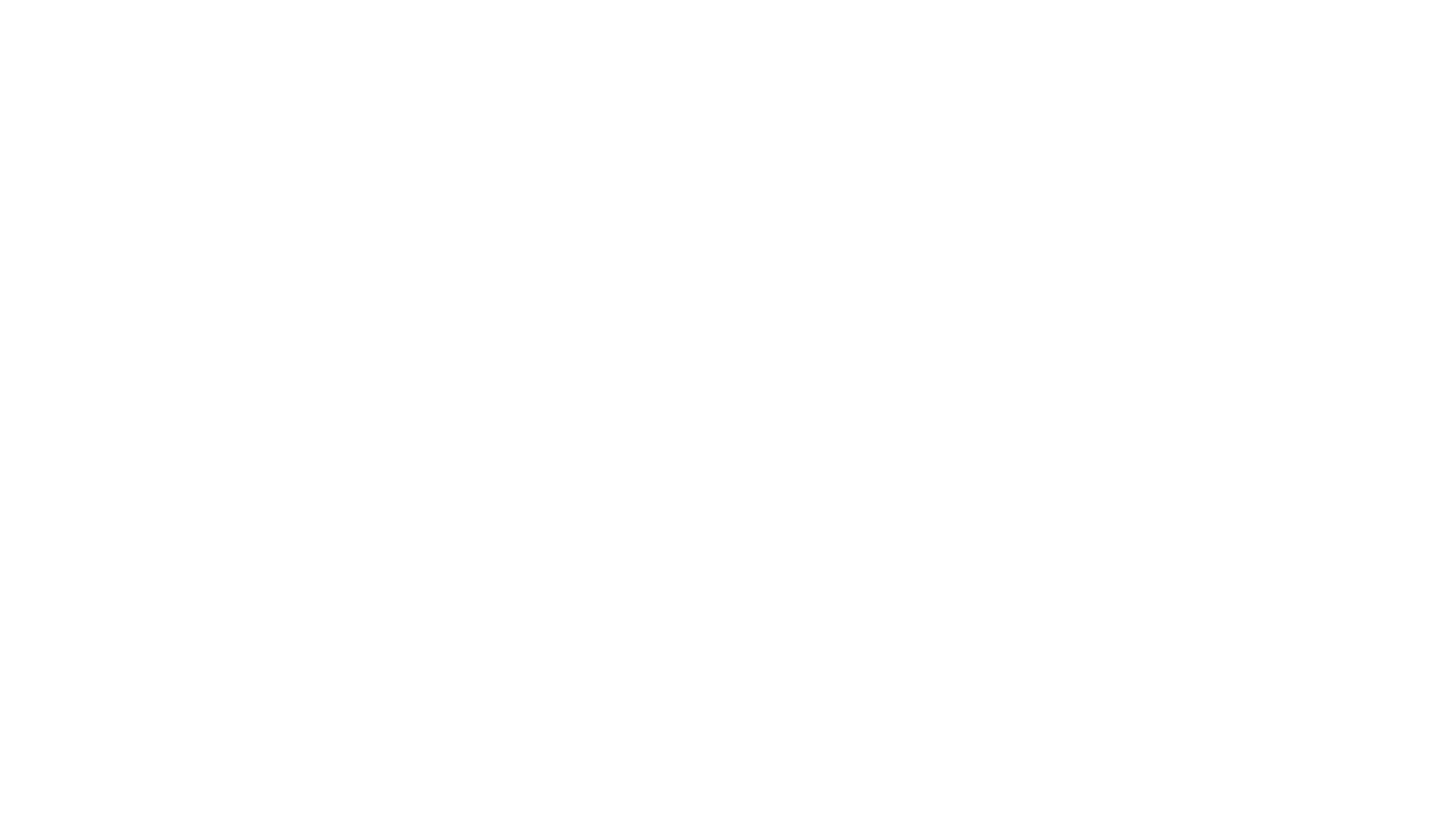 scroll, scrollTop: 0, scrollLeft: 0, axis: both 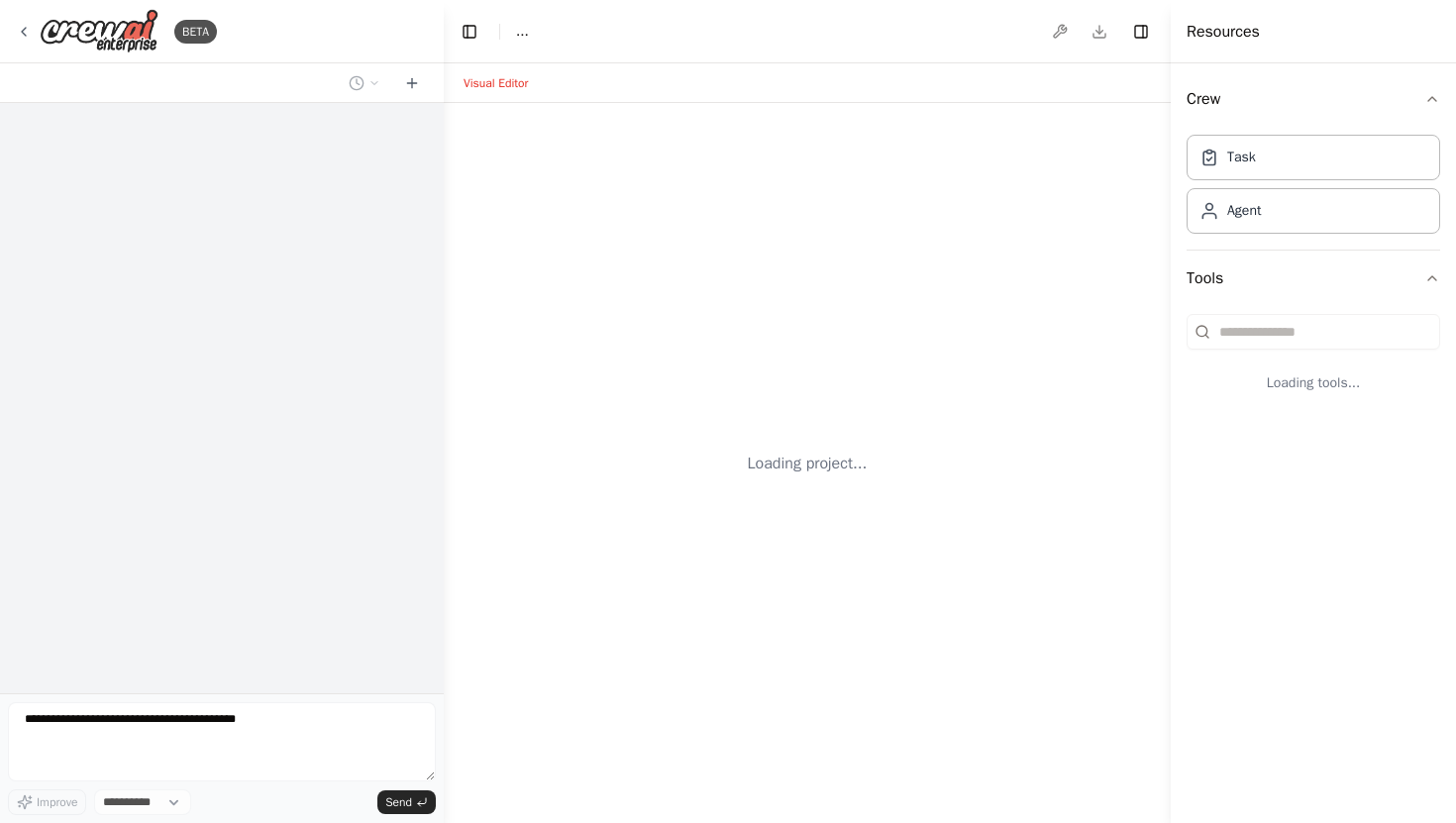 select on "****" 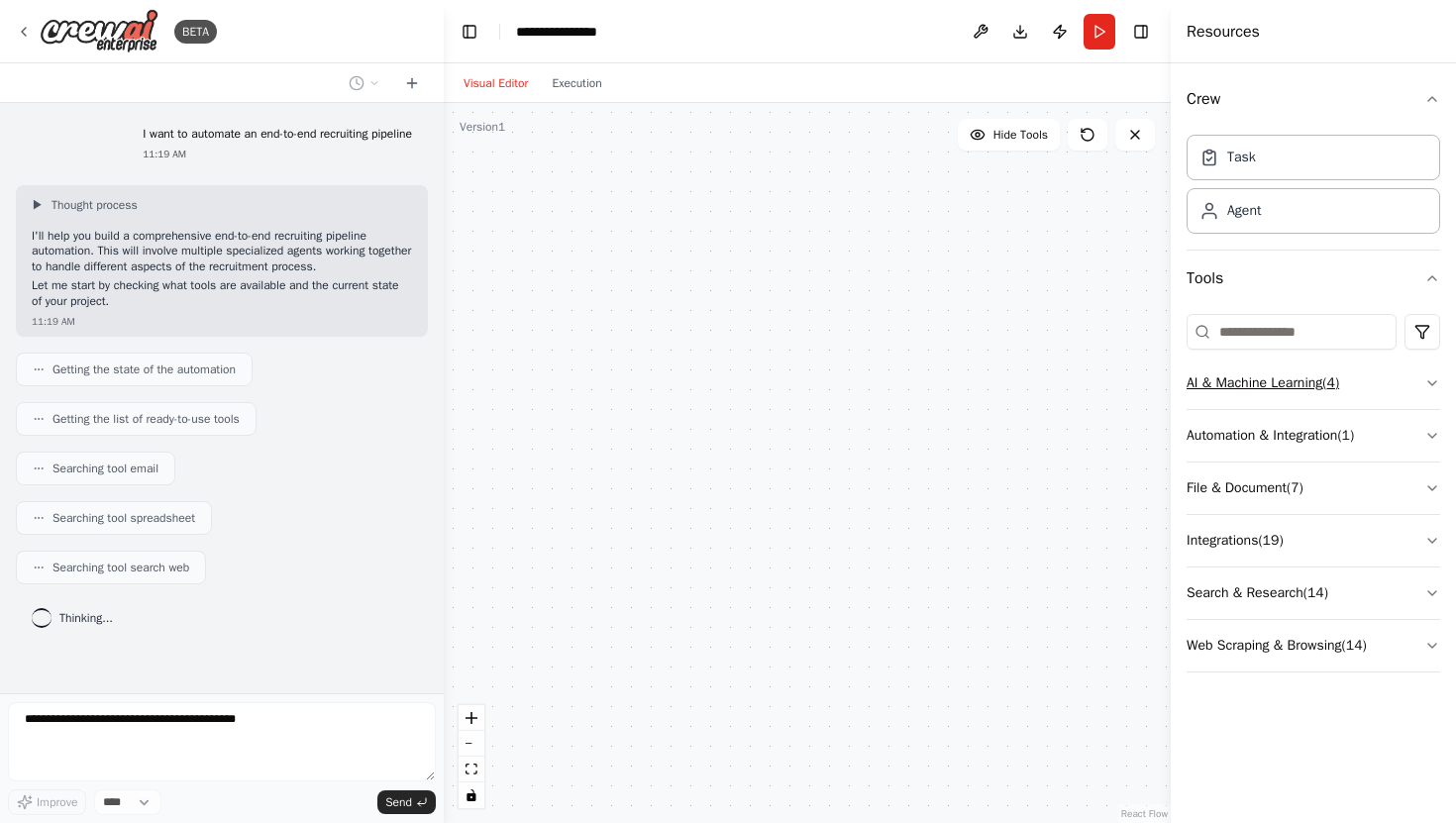 click on "AI & Machine Learning  ( 4 )" at bounding box center (1313, 383) 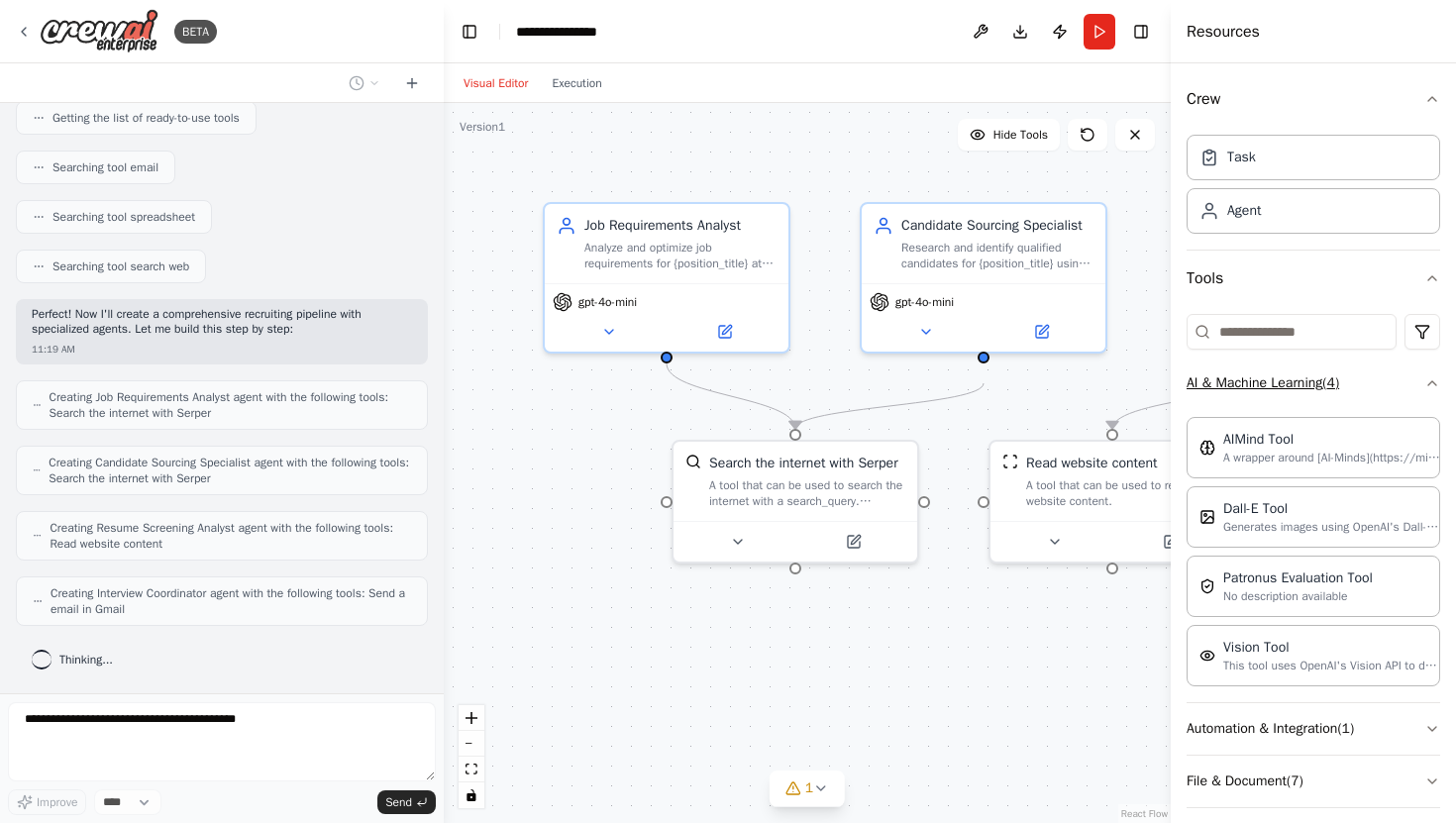 scroll, scrollTop: 366, scrollLeft: 0, axis: vertical 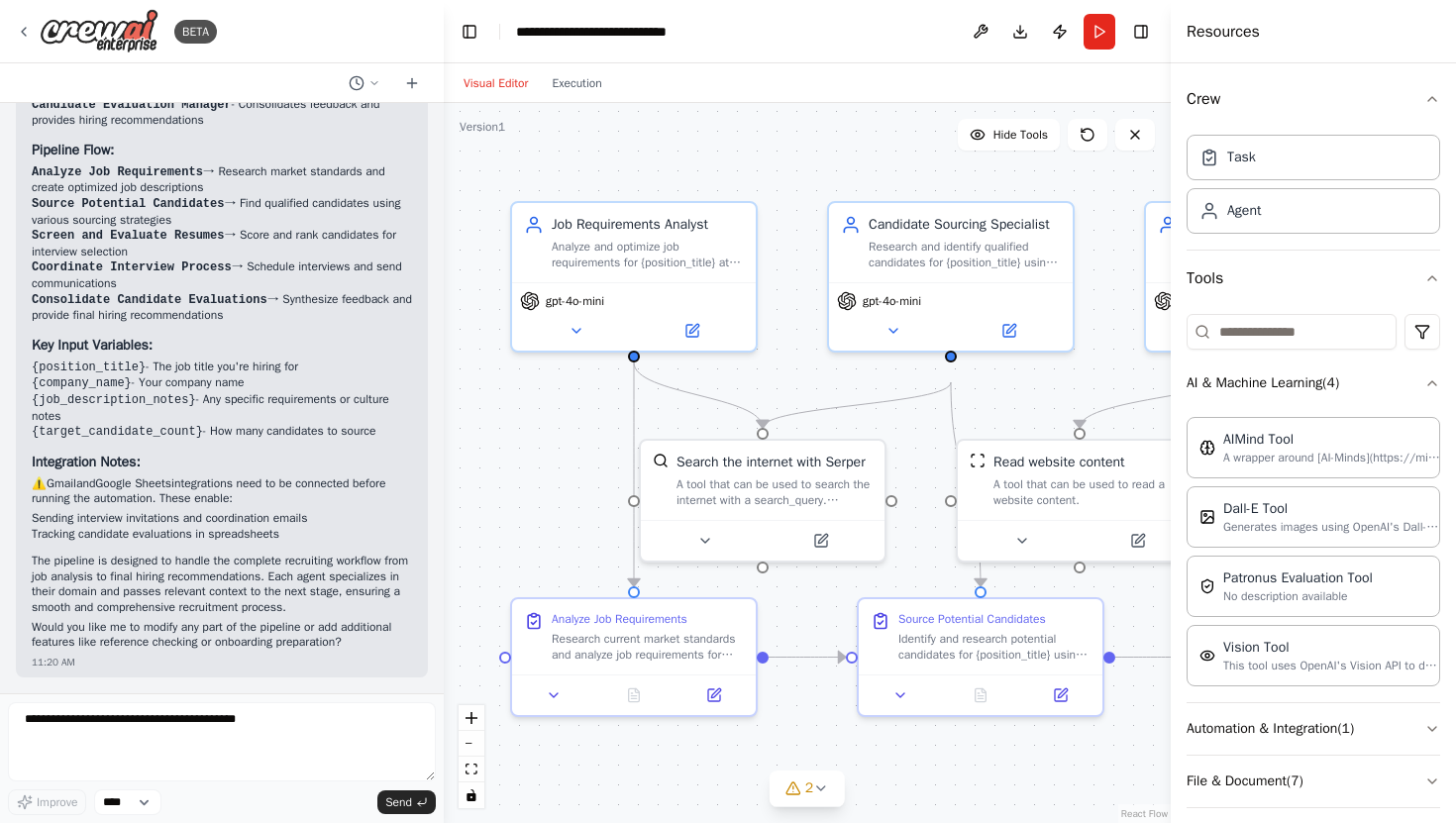 drag, startPoint x: 528, startPoint y: 475, endPoint x: 495, endPoint y: 474, distance: 33.01515 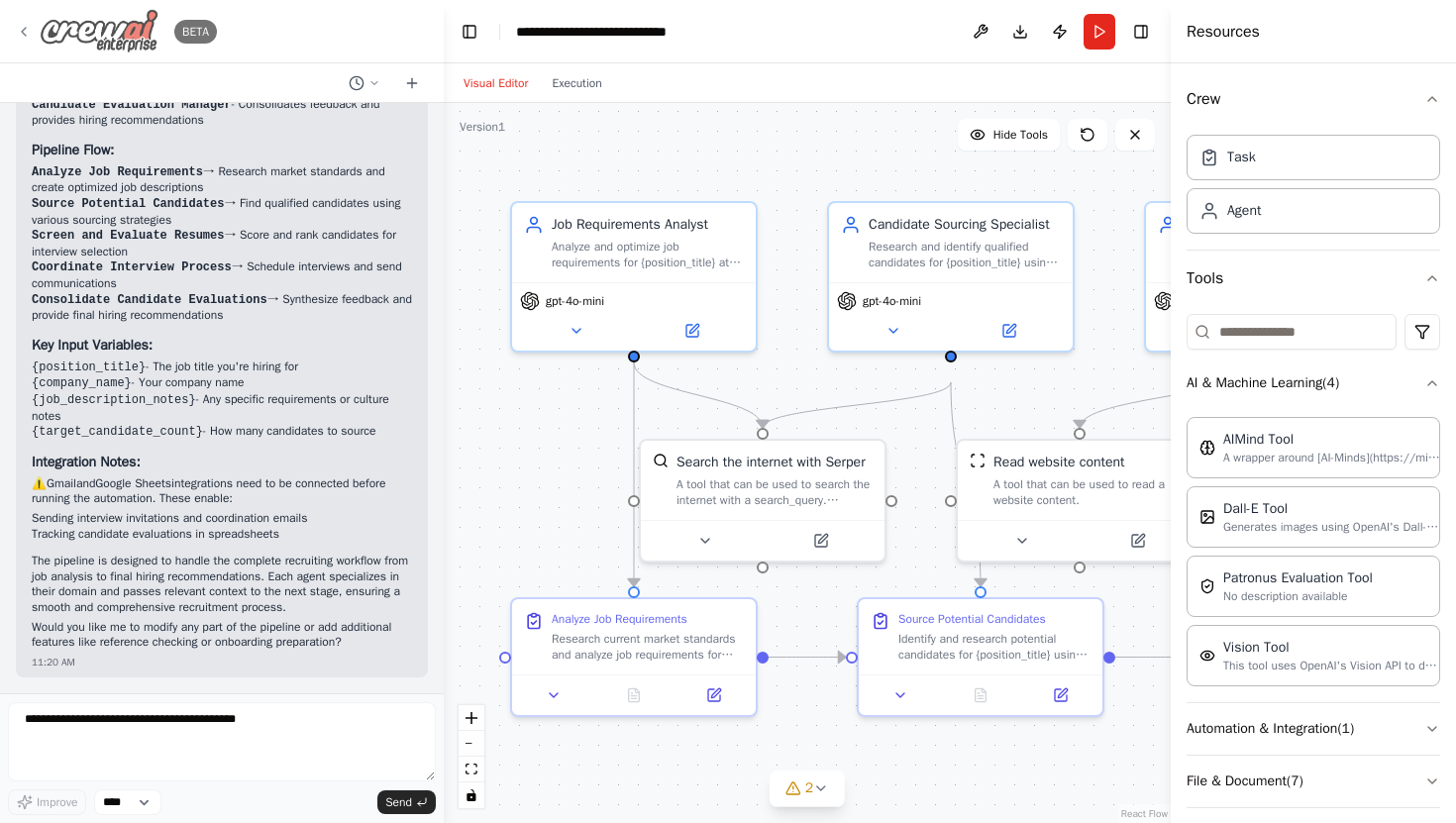 click 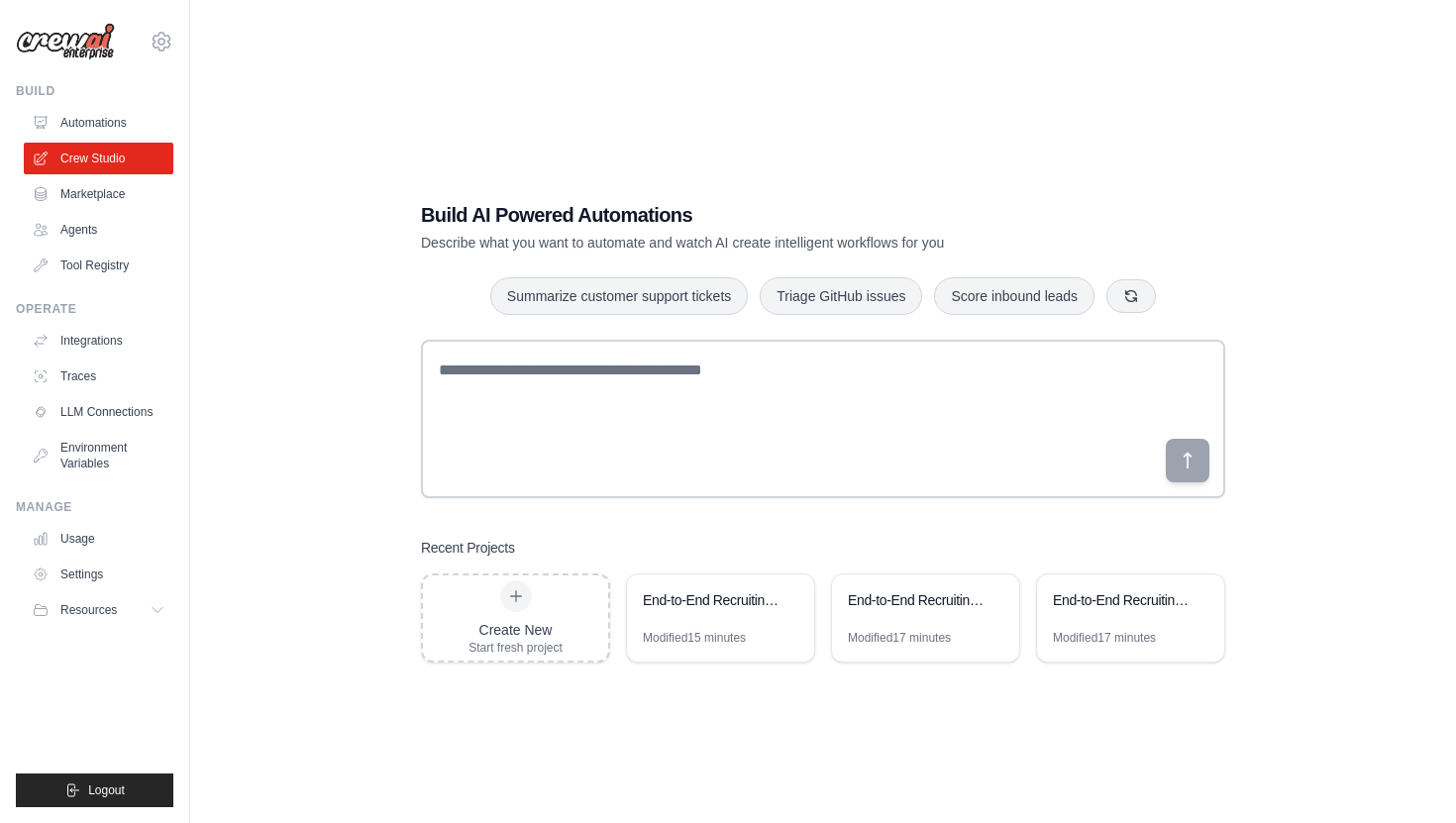 scroll, scrollTop: 0, scrollLeft: 0, axis: both 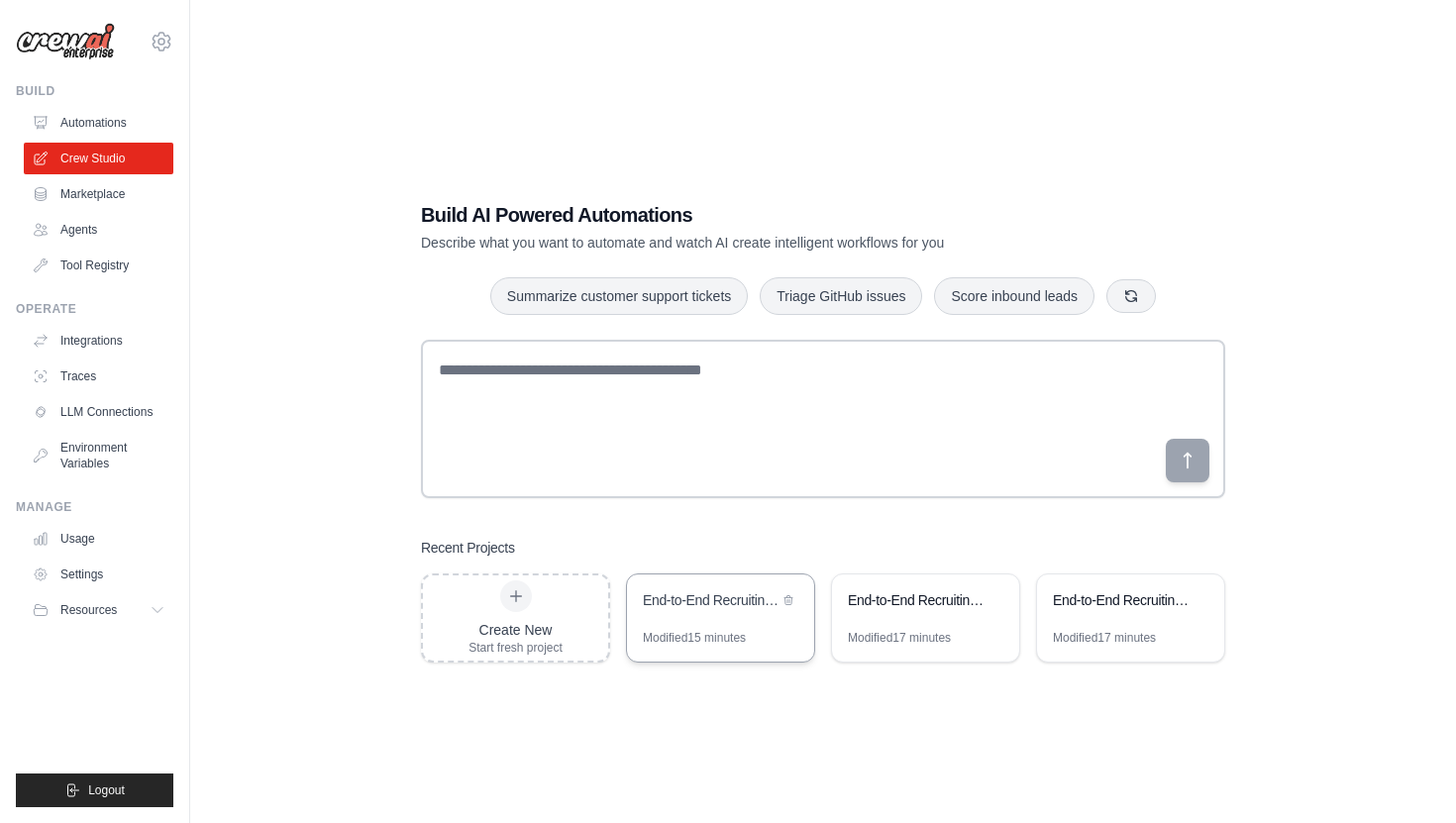 click on "End-to-End Recruiting Pipeline" at bounding box center [720, 602] 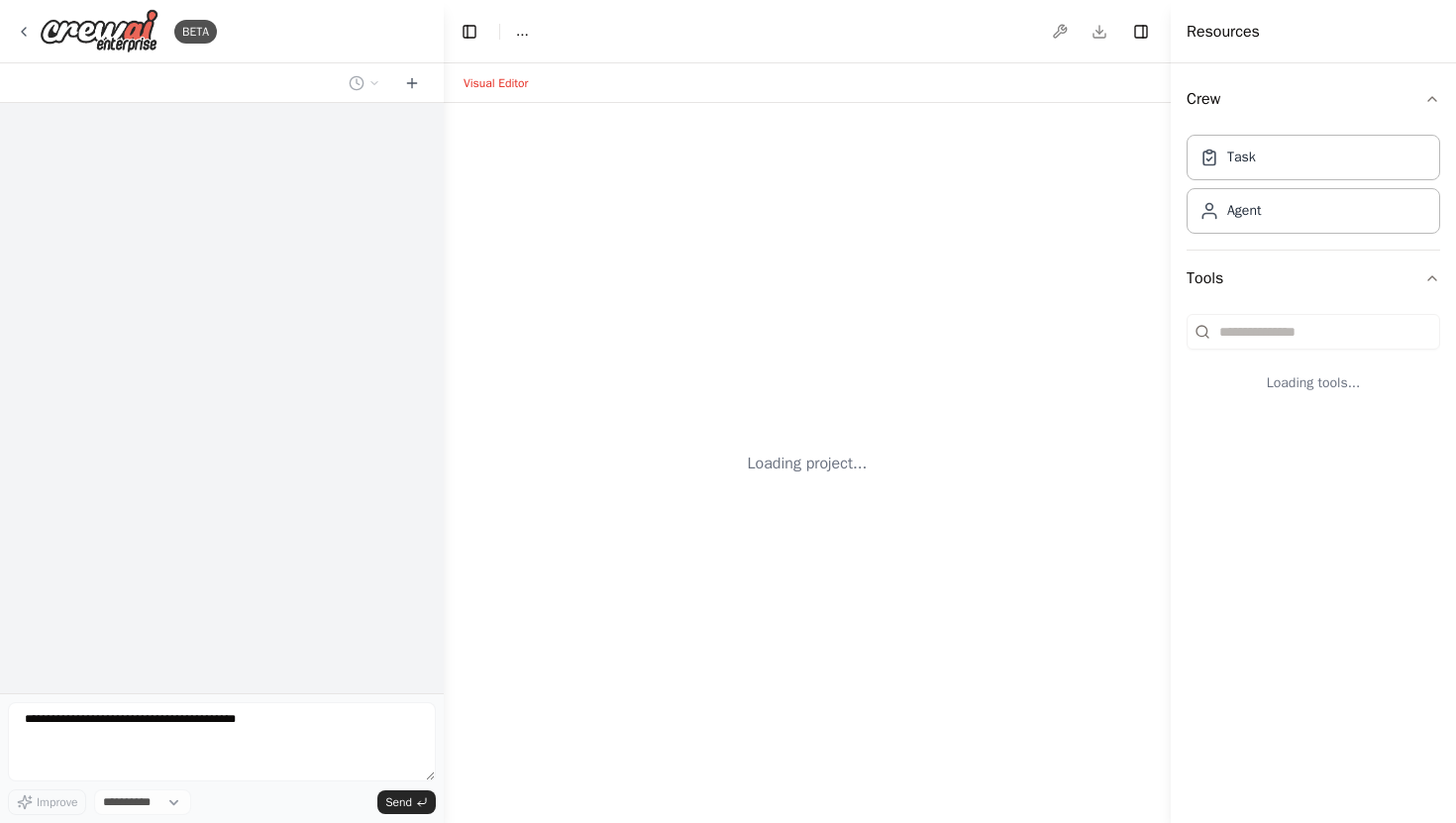 scroll, scrollTop: 0, scrollLeft: 0, axis: both 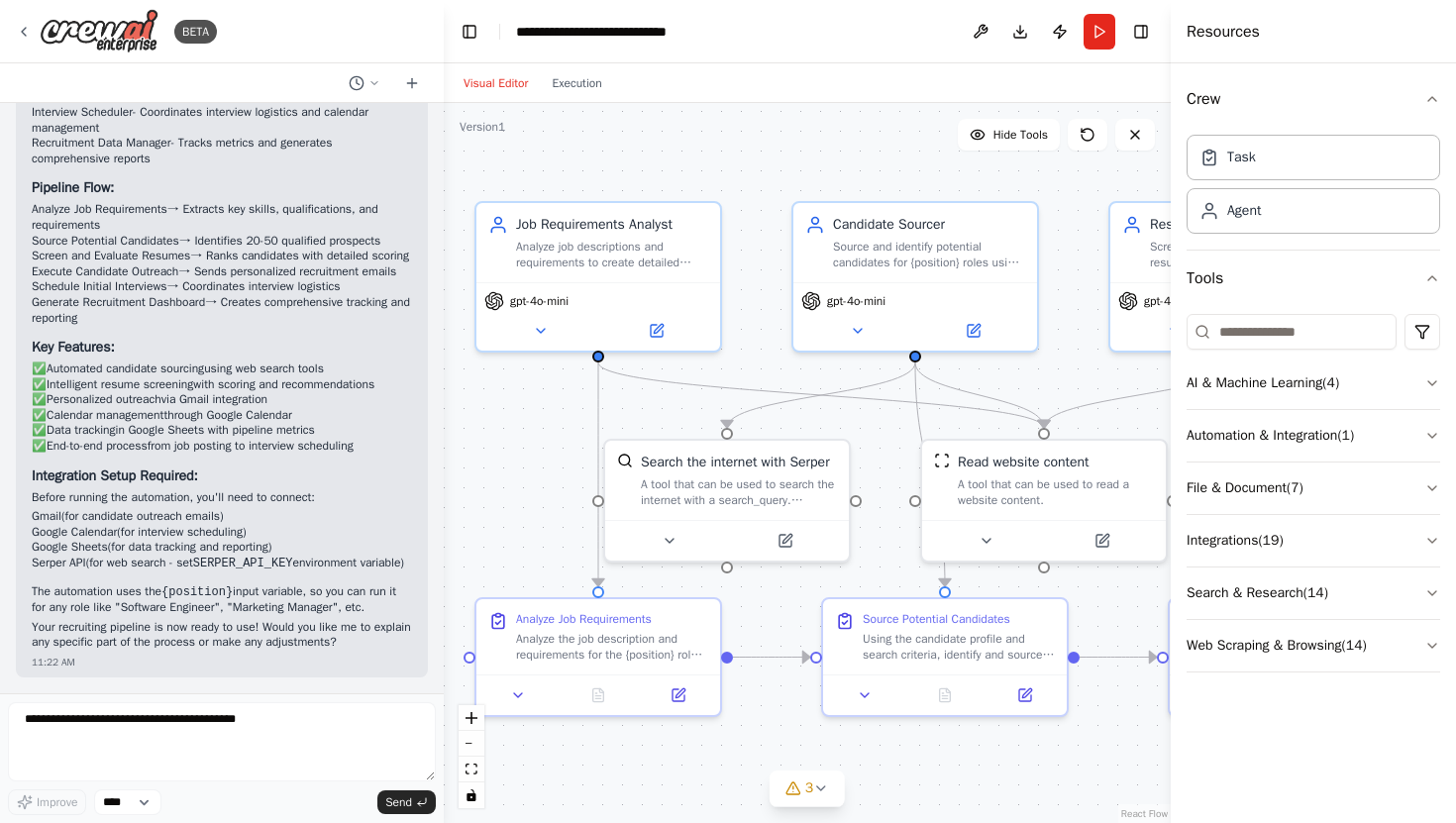drag, startPoint x: 556, startPoint y: 474, endPoint x: 403, endPoint y: 485, distance: 153.39492 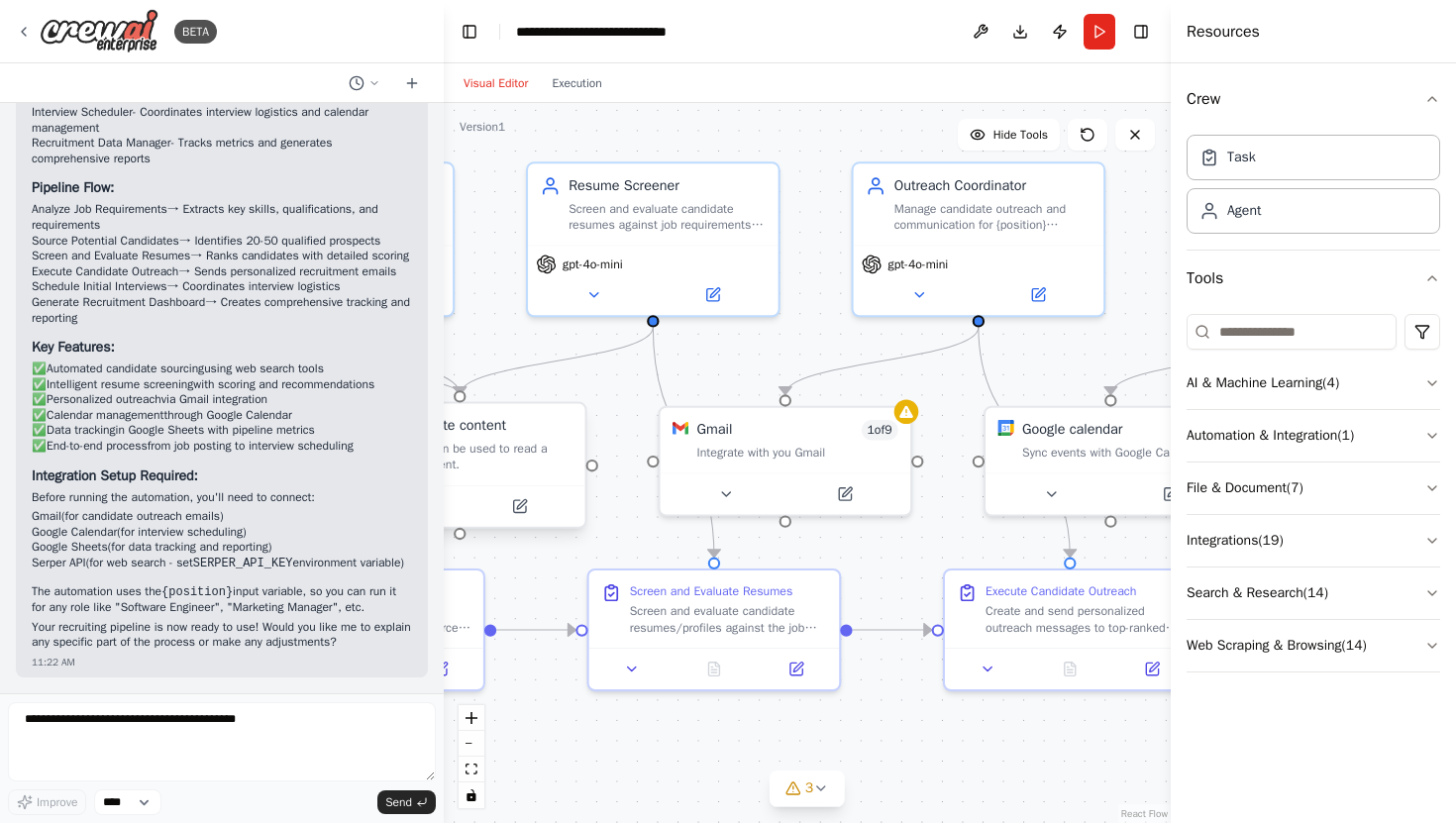 drag, startPoint x: 1105, startPoint y: 443, endPoint x: 488, endPoint y: 416, distance: 617.5905 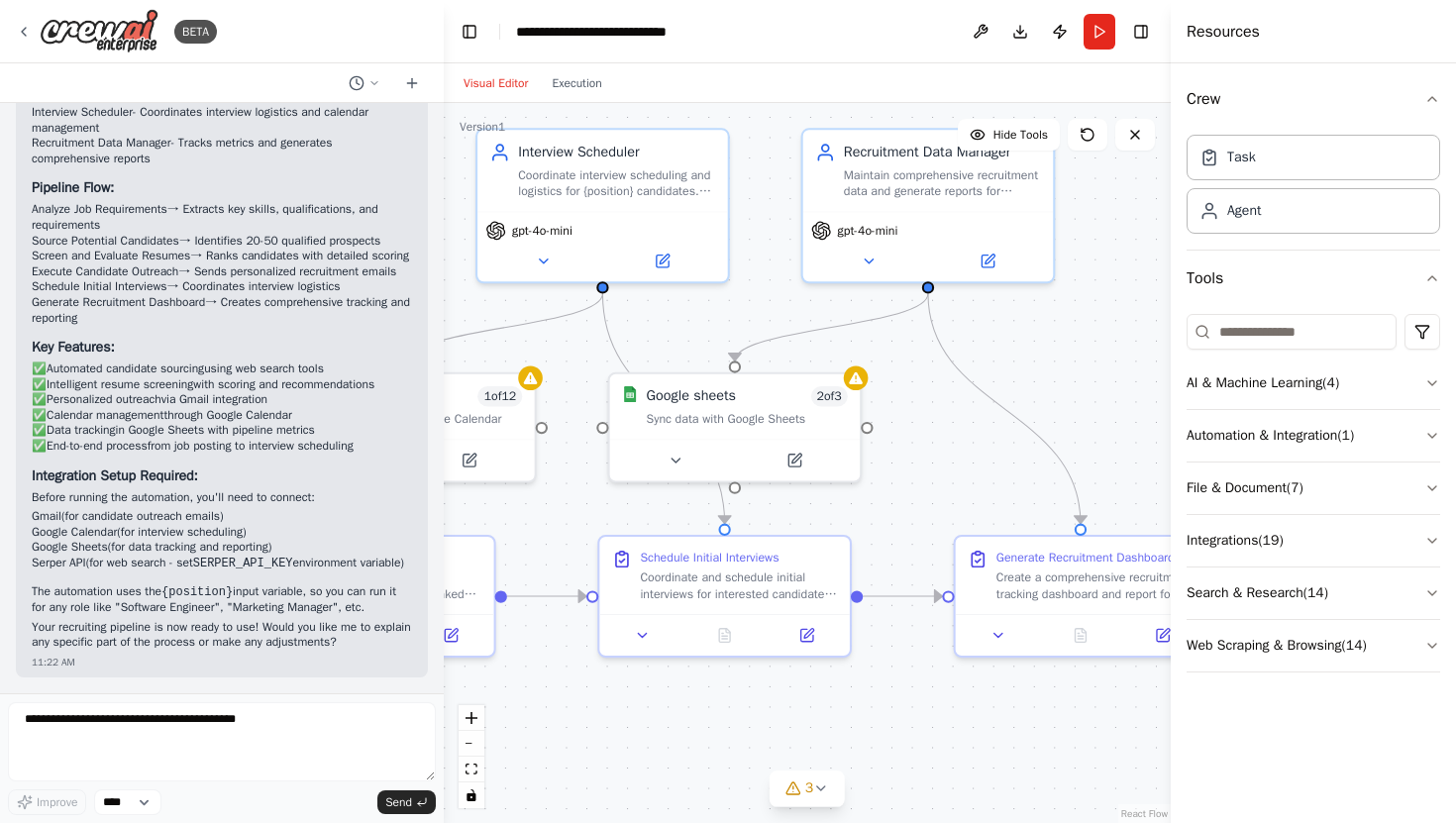 drag, startPoint x: 975, startPoint y: 380, endPoint x: 377, endPoint y: 330, distance: 600.0867 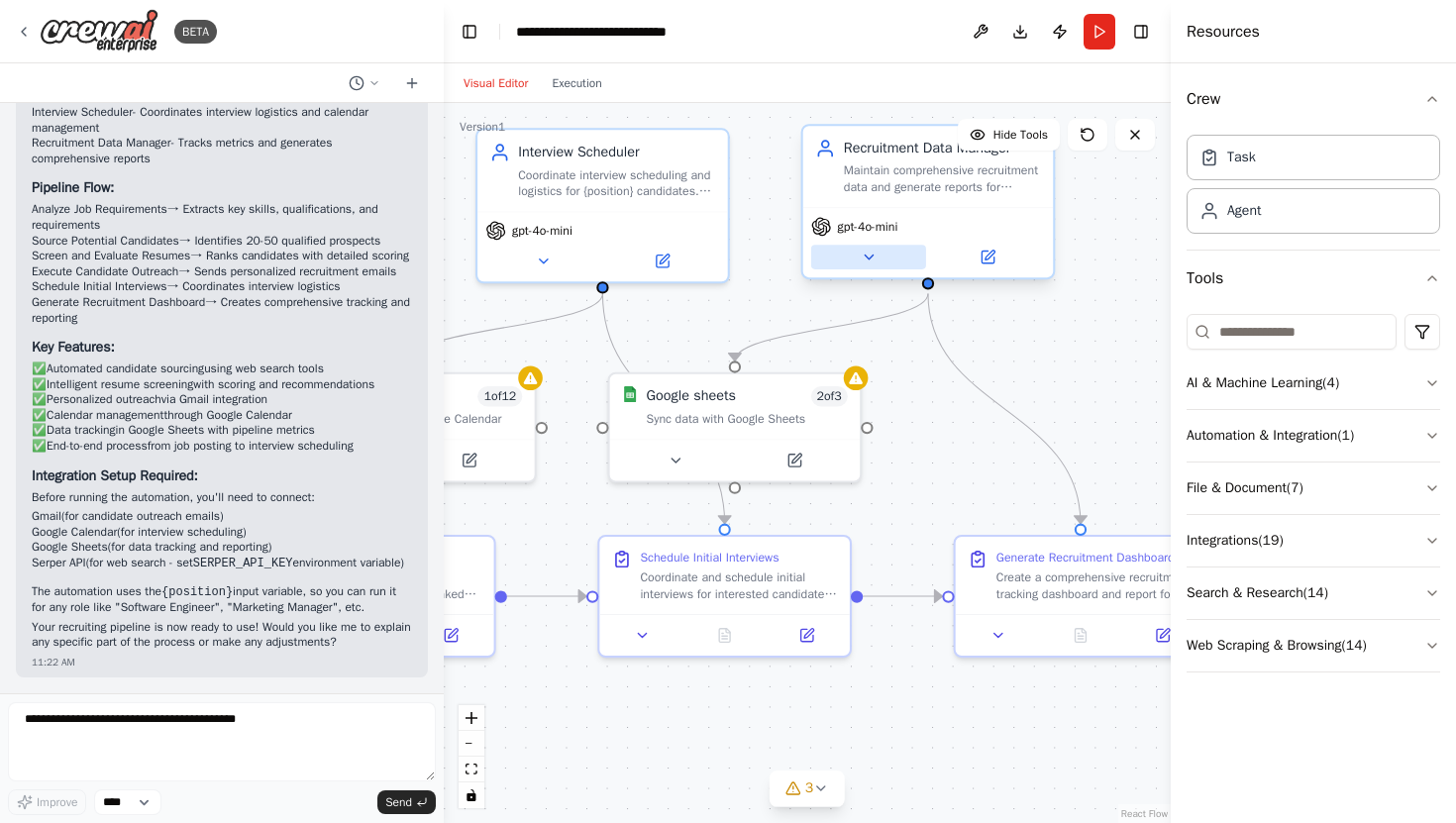 click at bounding box center (869, 257) 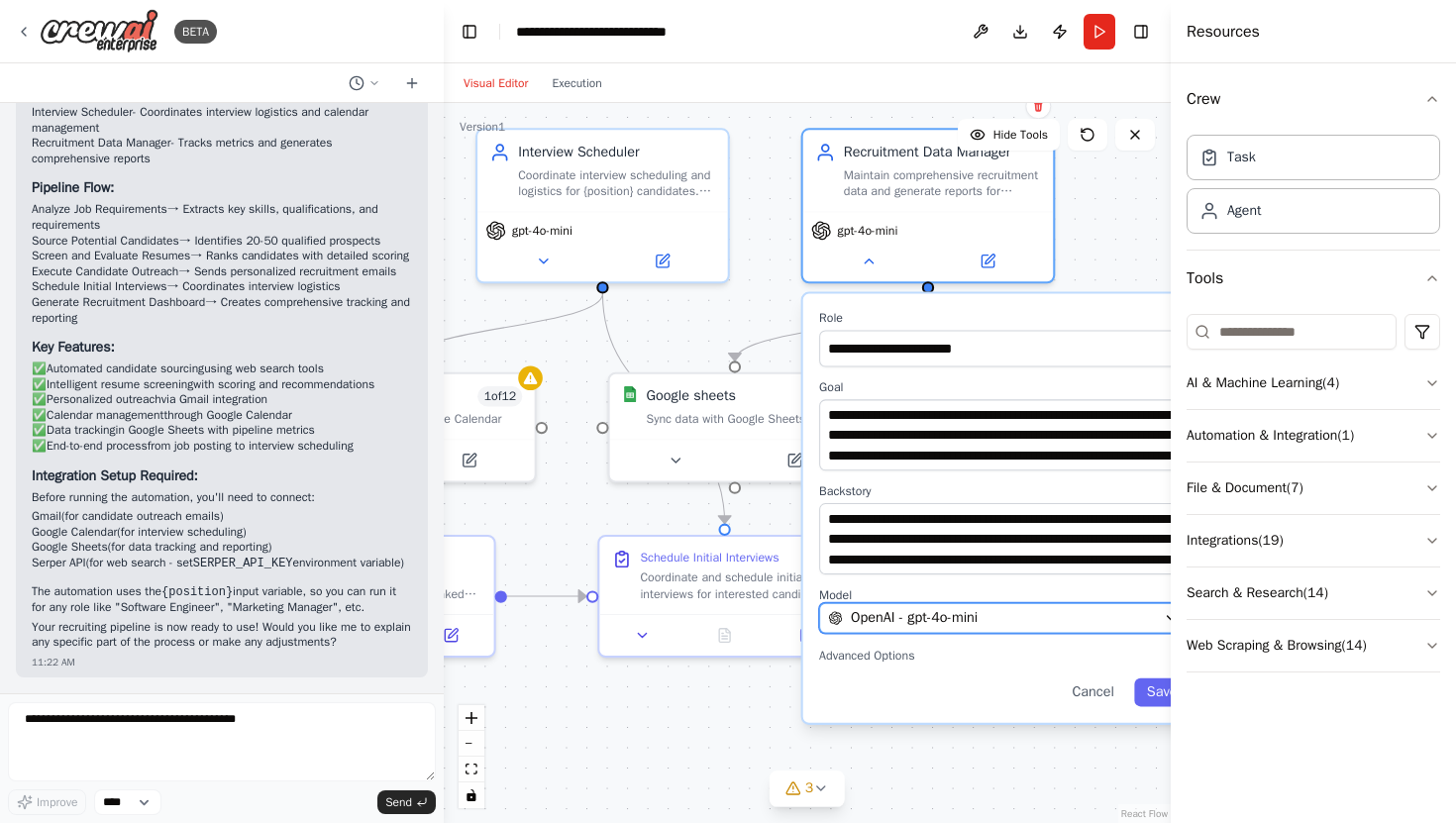 click on "OpenAI - gpt-4o-mini" at bounding box center [914, 618] 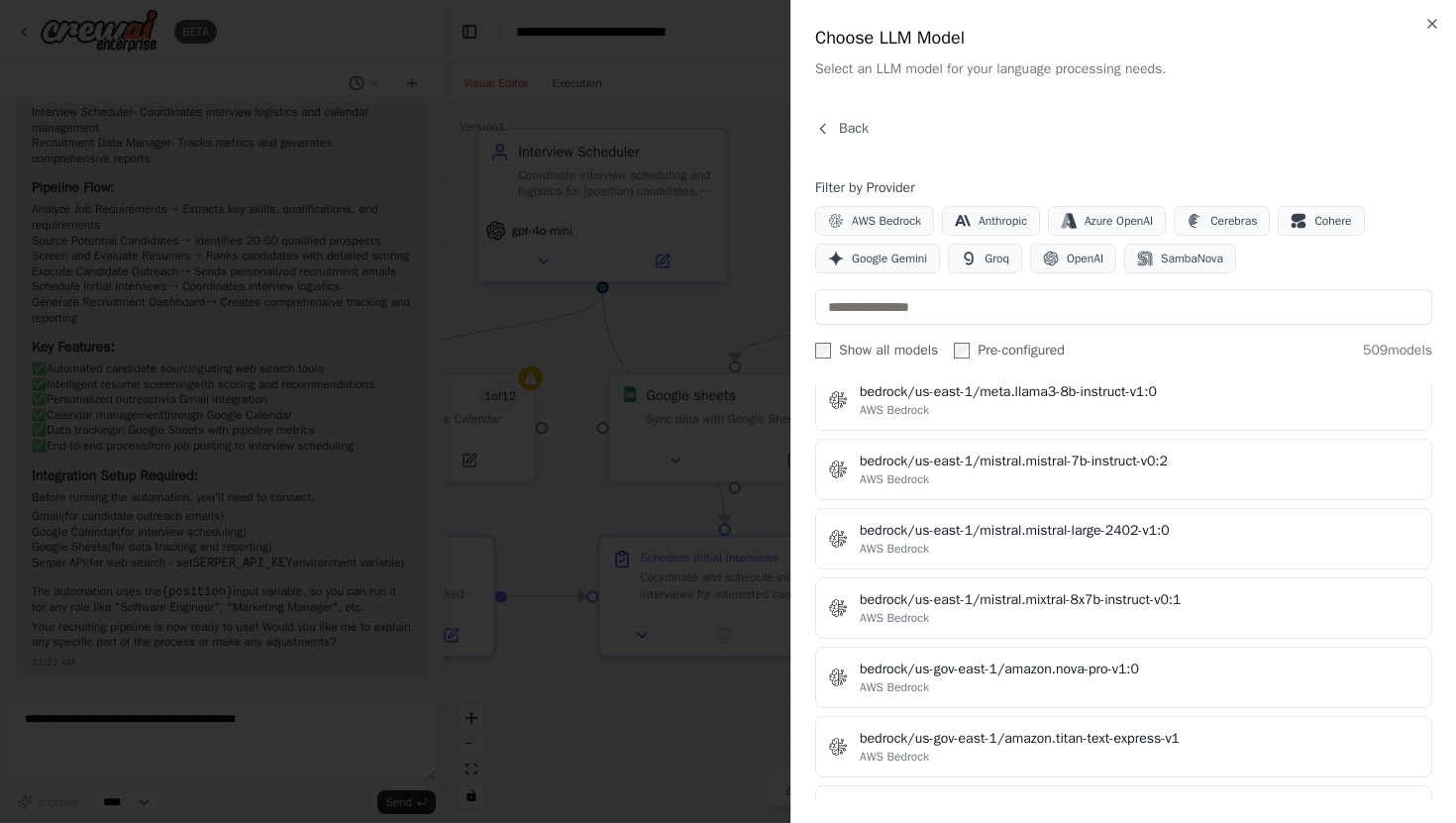 scroll, scrollTop: 6399, scrollLeft: 0, axis: vertical 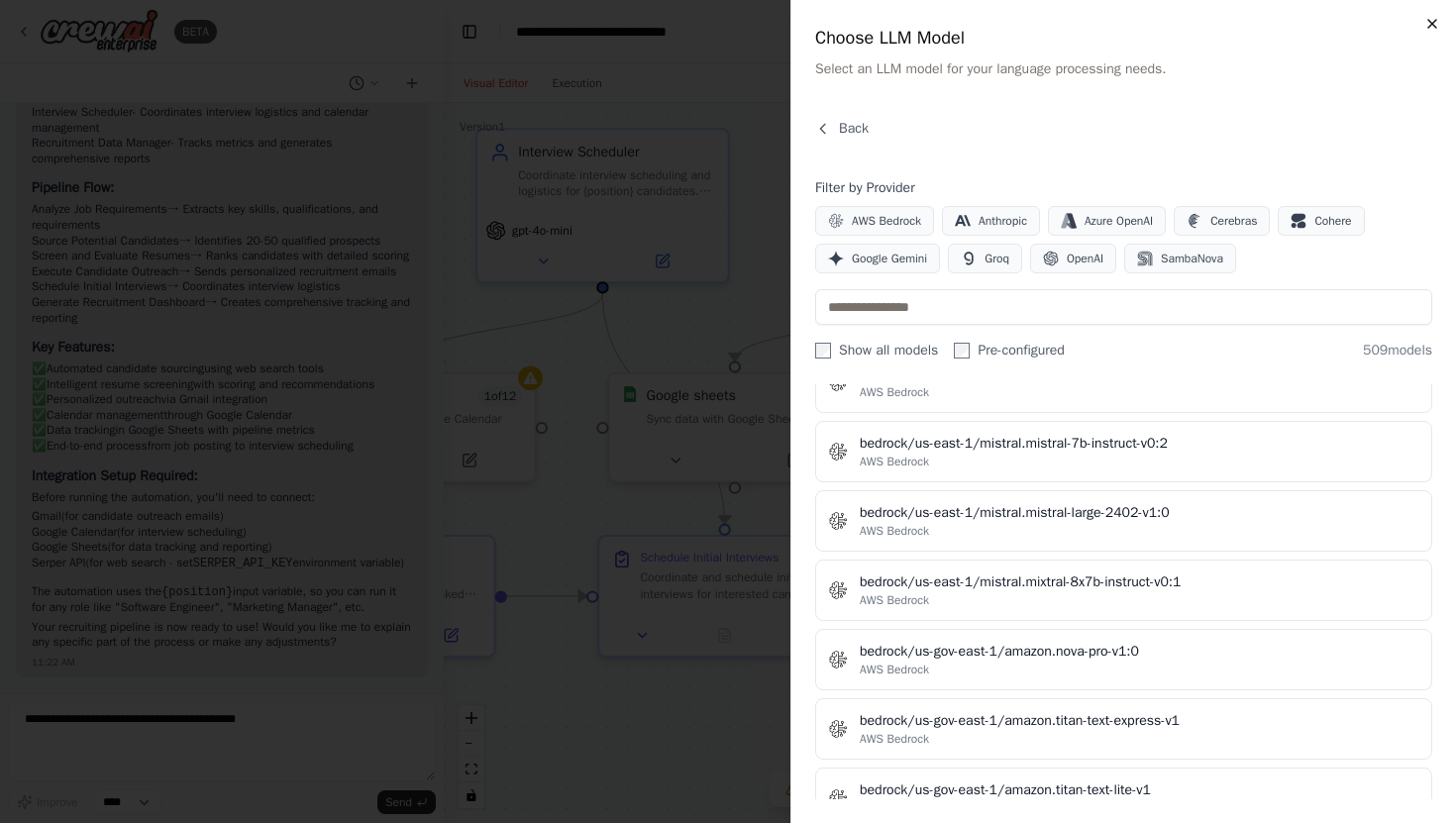 click 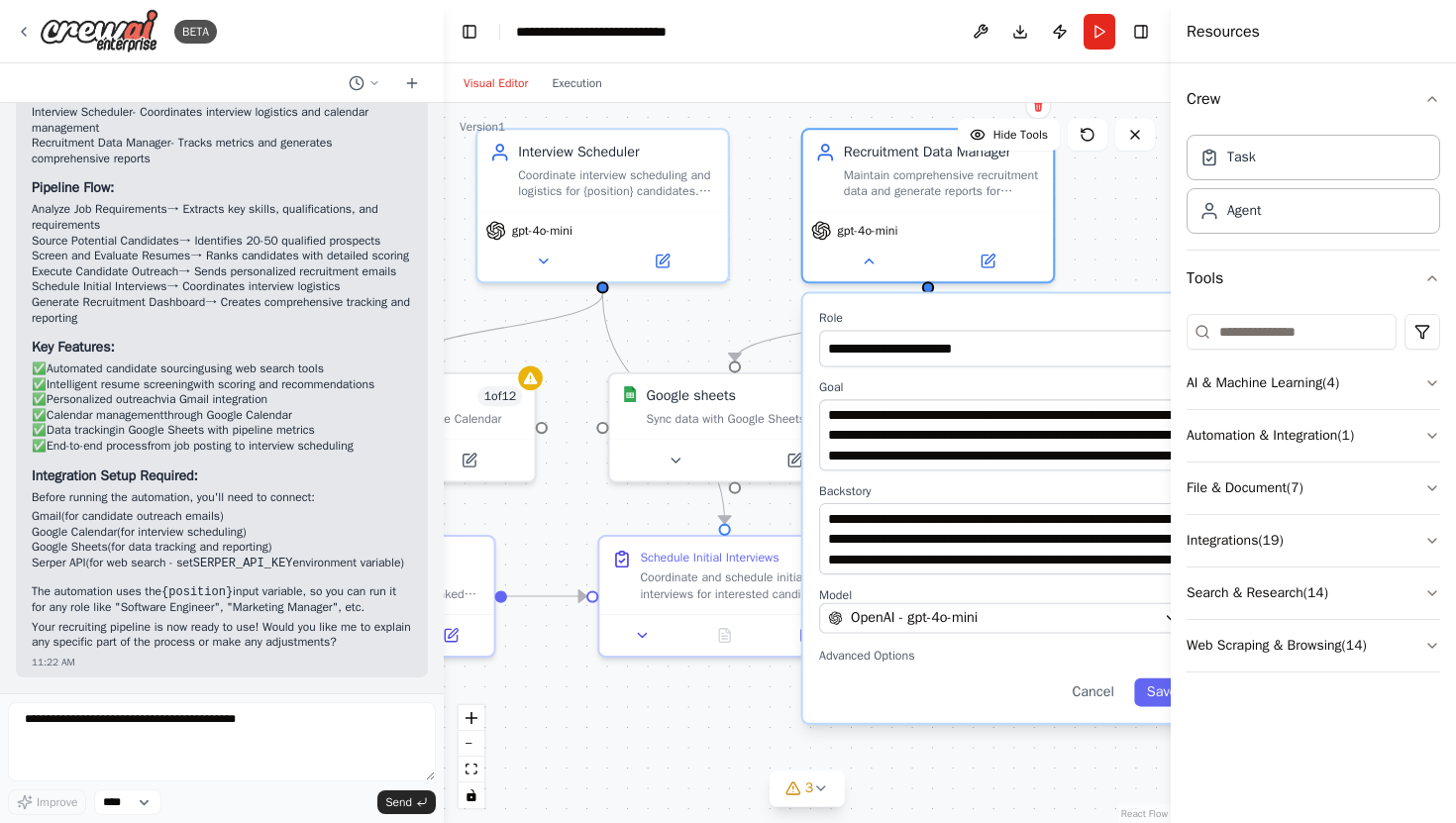 click on ".deletable-edge-delete-btn {
width: 20px;
height: 20px;
border: 0px solid #ffffff;
color: #6b7280;
background-color: #f8fafc;
cursor: pointer;
border-radius: 50%;
font-size: 12px;
padding: 3px;
display: flex;
align-items: center;
justify-content: center;
transition: all 0.2s cubic-bezier(0.4, 0, 0.2, 1);
box-shadow: 0 2px 4px rgba(0, 0, 0, 0.1);
}
.deletable-edge-delete-btn:hover {
background-color: #ef4444;
color: #ffffff;
border-color: #dc2626;
transform: scale(1.1);
box-shadow: 0 4px 12px rgba(239, 68, 68, 0.4);
}
.deletable-edge-delete-btn:active {
transform: scale(0.95);
box-shadow: 0 2px 4px rgba(239, 68, 68, 0.3);
}
Job Requirements Analyst gpt-4o-mini Candidate Sourcer gpt-4o-mini 1" at bounding box center (807, 463) 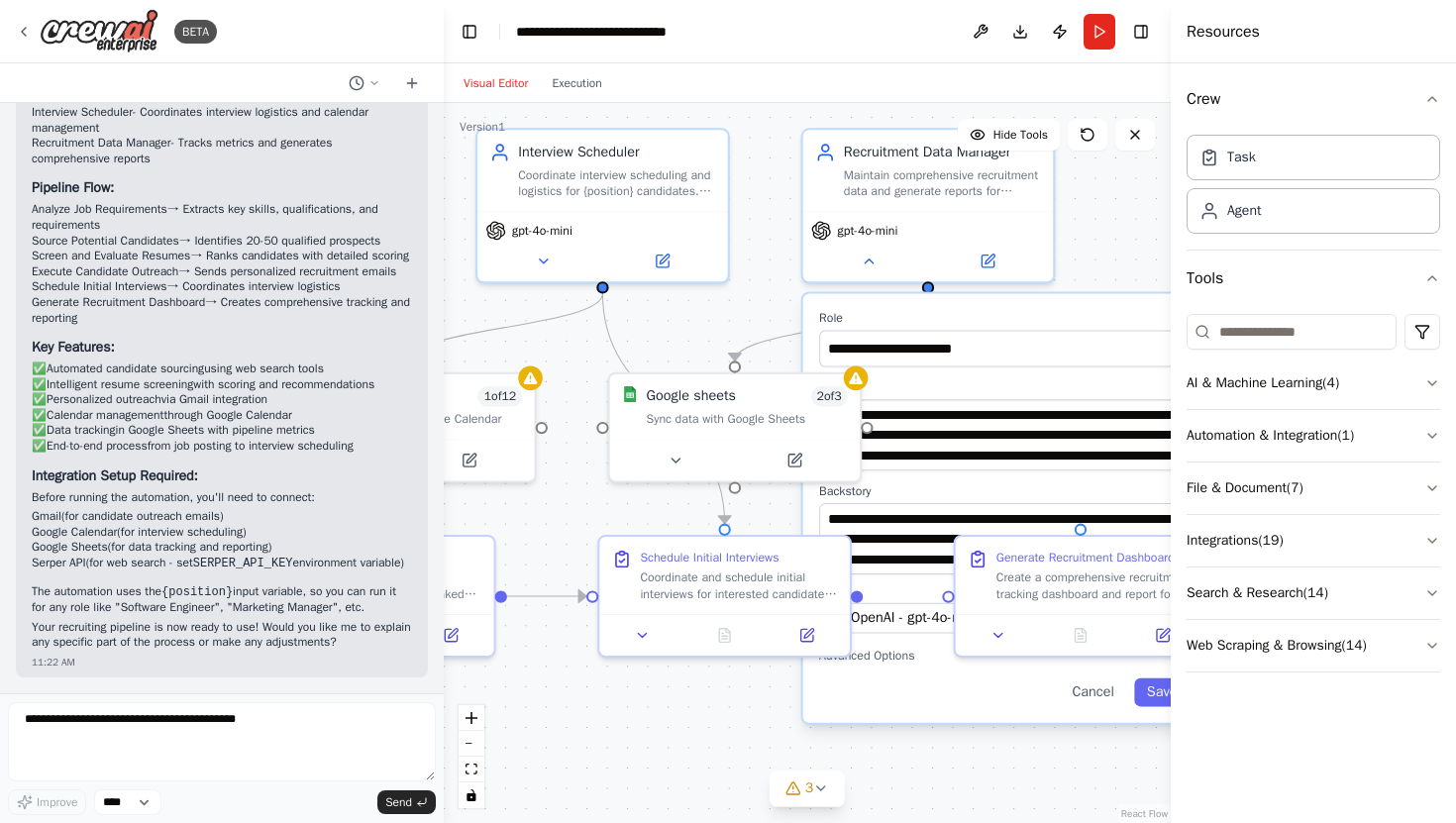 click on ".deletable-edge-delete-btn {
width: 20px;
height: 20px;
border: 0px solid #ffffff;
color: #6b7280;
background-color: #f8fafc;
cursor: pointer;
border-radius: 50%;
font-size: 12px;
padding: 3px;
display: flex;
align-items: center;
justify-content: center;
transition: all 0.2s cubic-bezier(0.4, 0, 0.2, 1);
box-shadow: 0 2px 4px rgba(0, 0, 0, 0.1);
}
.deletable-edge-delete-btn:hover {
background-color: #ef4444;
color: #ffffff;
border-color: #dc2626;
transform: scale(1.1);
box-shadow: 0 4px 12px rgba(239, 68, 68, 0.4);
}
.deletable-edge-delete-btn:active {
transform: scale(0.95);
box-shadow: 0 2px 4px rgba(239, 68, 68, 0.3);
}
Job Requirements Analyst gpt-4o-mini Candidate Sourcer gpt-4o-mini 1" at bounding box center (807, 463) 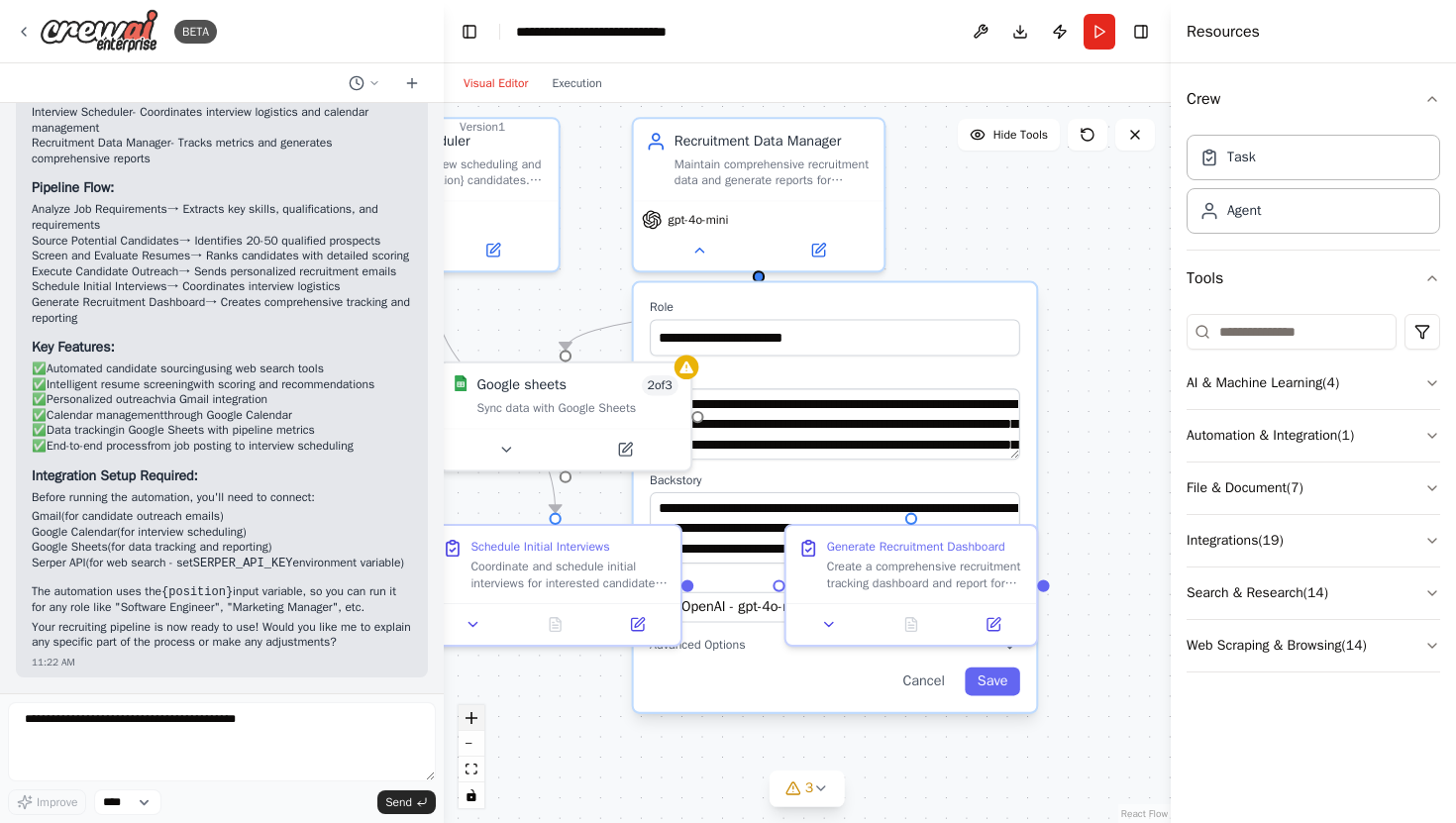 drag, startPoint x: 648, startPoint y: 717, endPoint x: 478, endPoint y: 706, distance: 170.35551 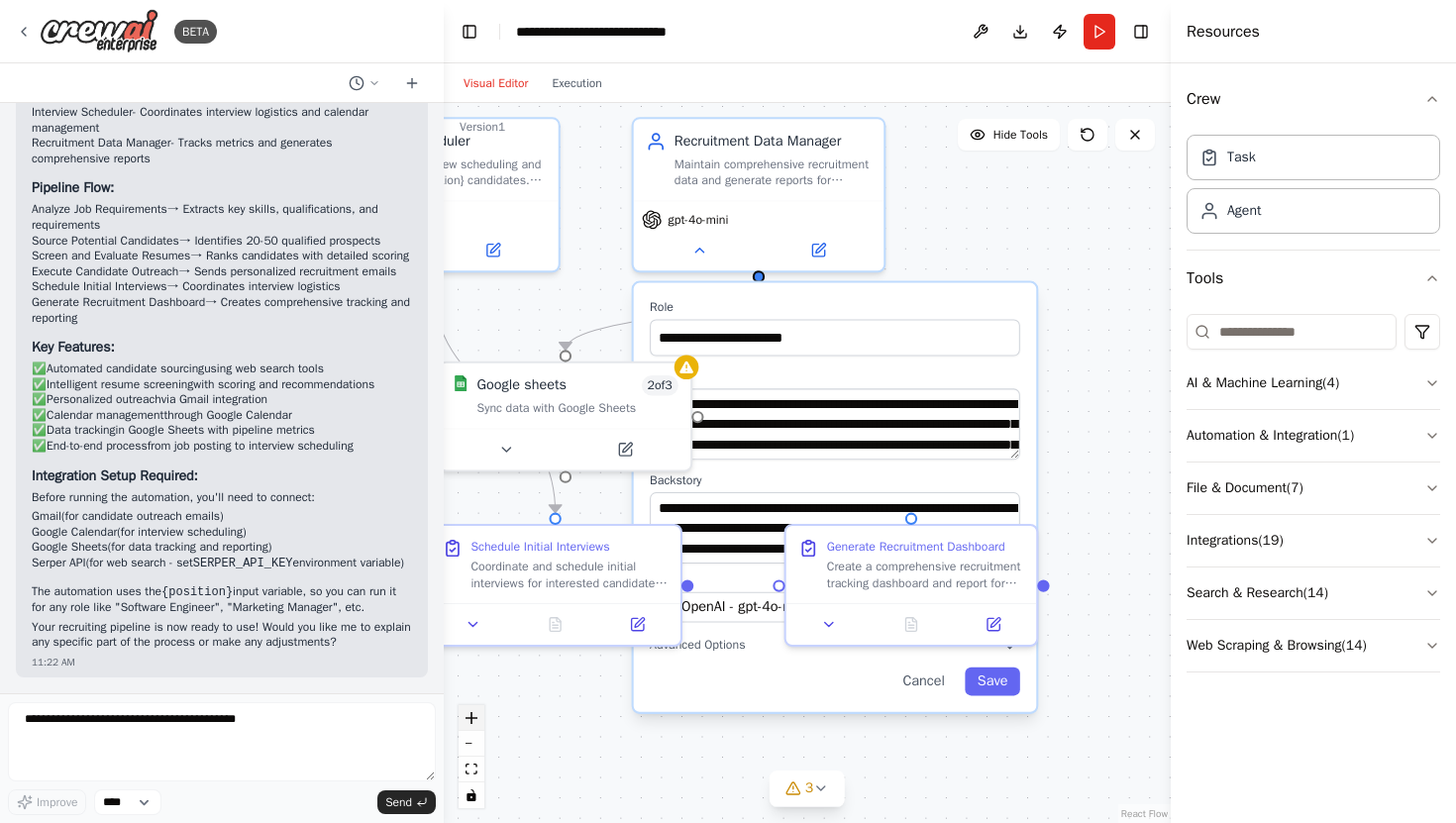 click on ".deletable-edge-delete-btn {
width: 20px;
height: 20px;
border: 0px solid #ffffff;
color: #6b7280;
background-color: #f8fafc;
cursor: pointer;
border-radius: 50%;
font-size: 12px;
padding: 3px;
display: flex;
align-items: center;
justify-content: center;
transition: all 0.2s cubic-bezier(0.4, 0, 0.2, 1);
box-shadow: 0 2px 4px rgba(0, 0, 0, 0.1);
}
.deletable-edge-delete-btn:hover {
background-color: #ef4444;
color: #ffffff;
border-color: #dc2626;
transform: scale(1.1);
box-shadow: 0 4px 12px rgba(239, 68, 68, 0.4);
}
.deletable-edge-delete-btn:active {
transform: scale(0.95);
box-shadow: 0 2px 4px rgba(239, 68, 68, 0.3);
}
Job Requirements Analyst gpt-4o-mini Candidate Sourcer gpt-4o-mini 1" at bounding box center (807, 463) 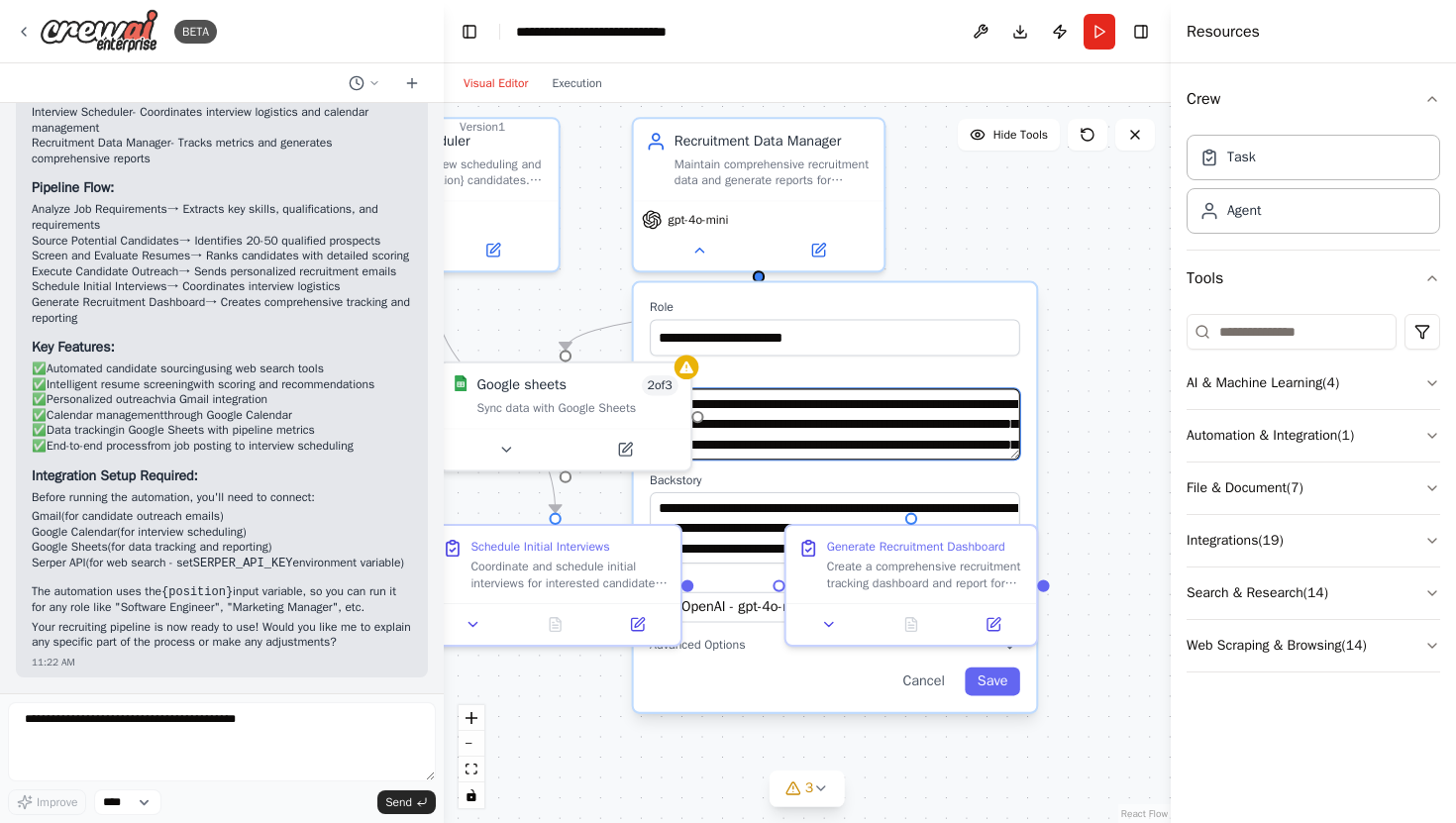 click on "**********" at bounding box center (835, 424) 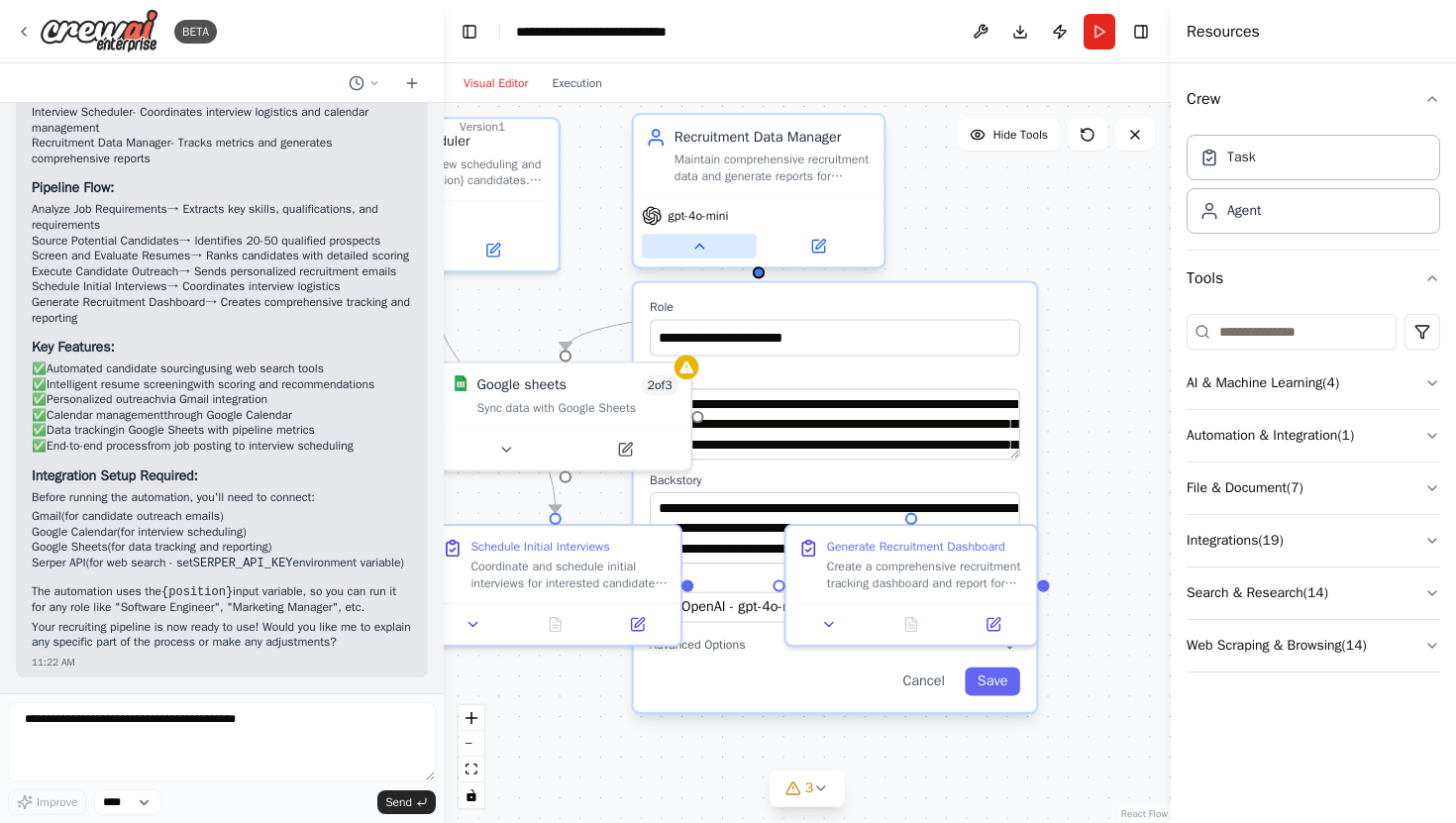 click 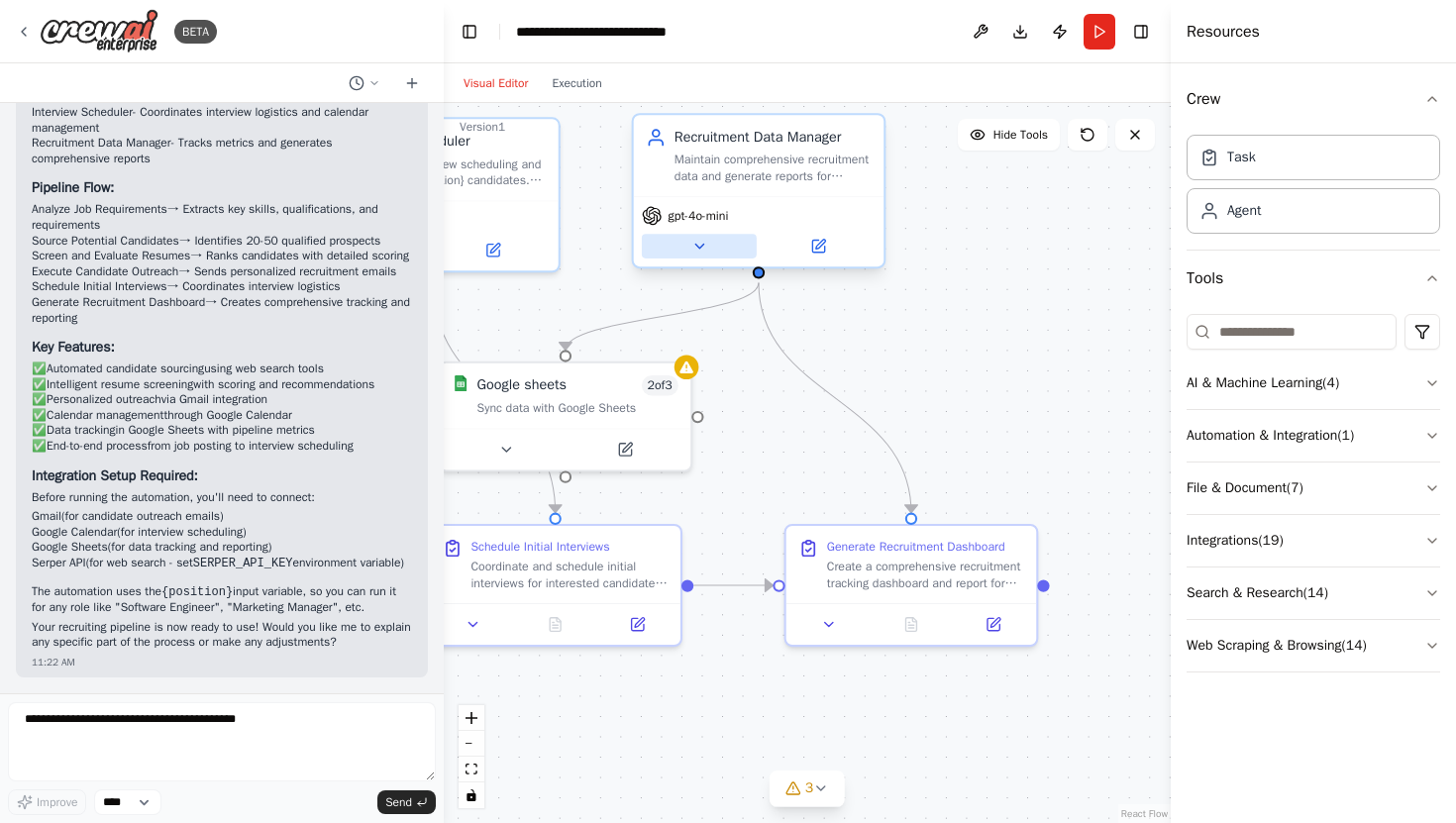 click 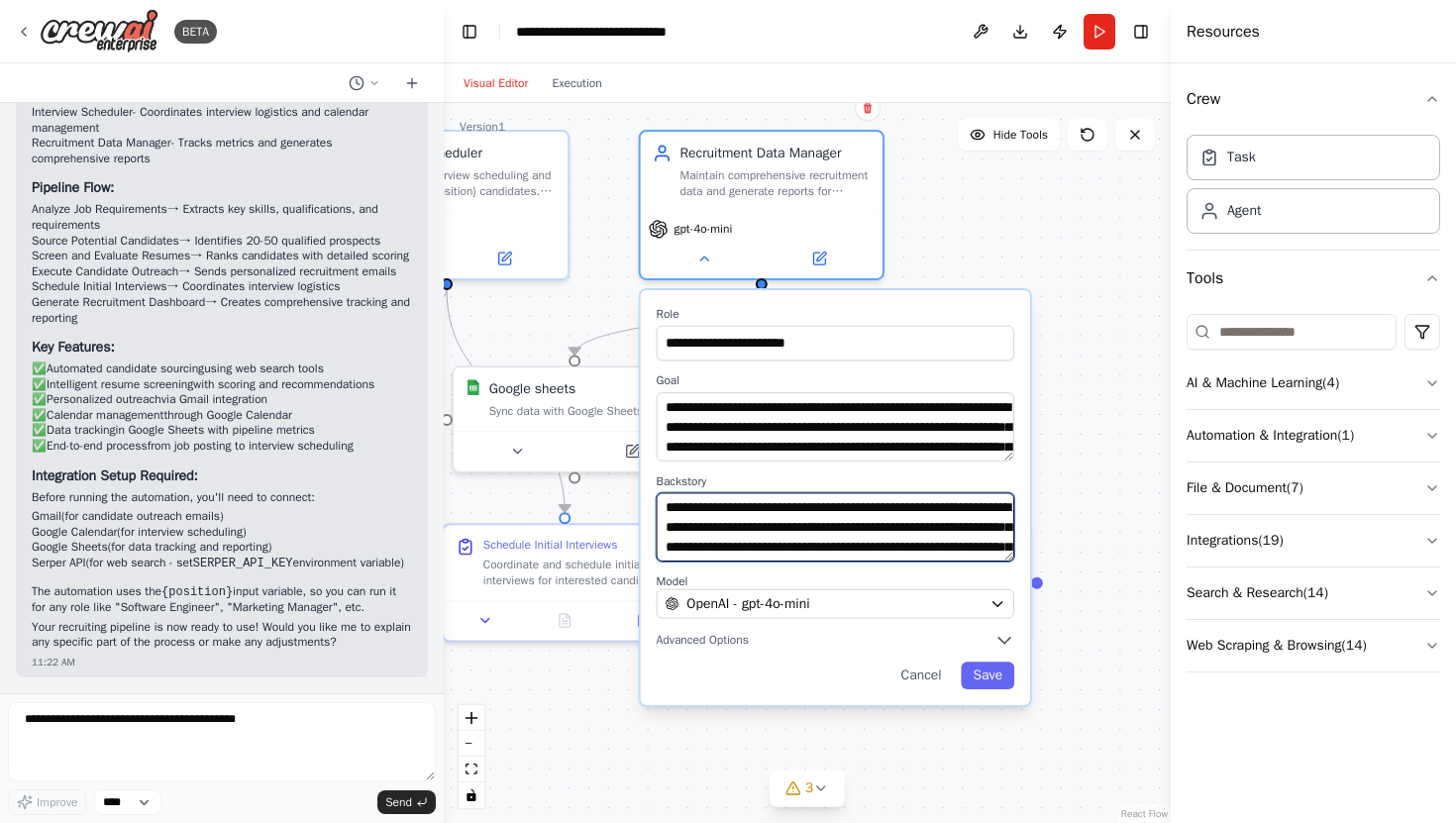 click on "**********" at bounding box center [835, 527] 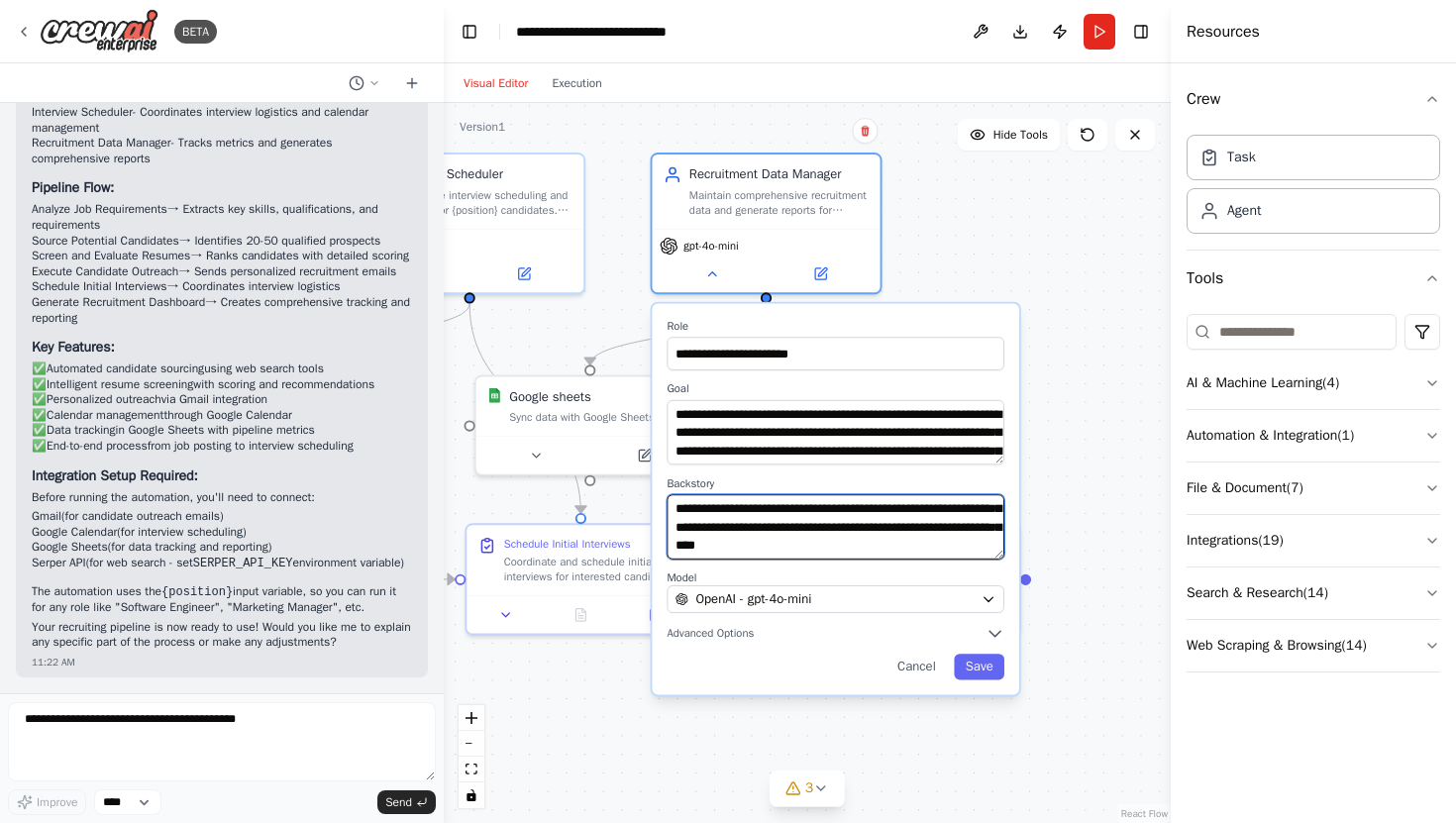 scroll, scrollTop: 73, scrollLeft: 0, axis: vertical 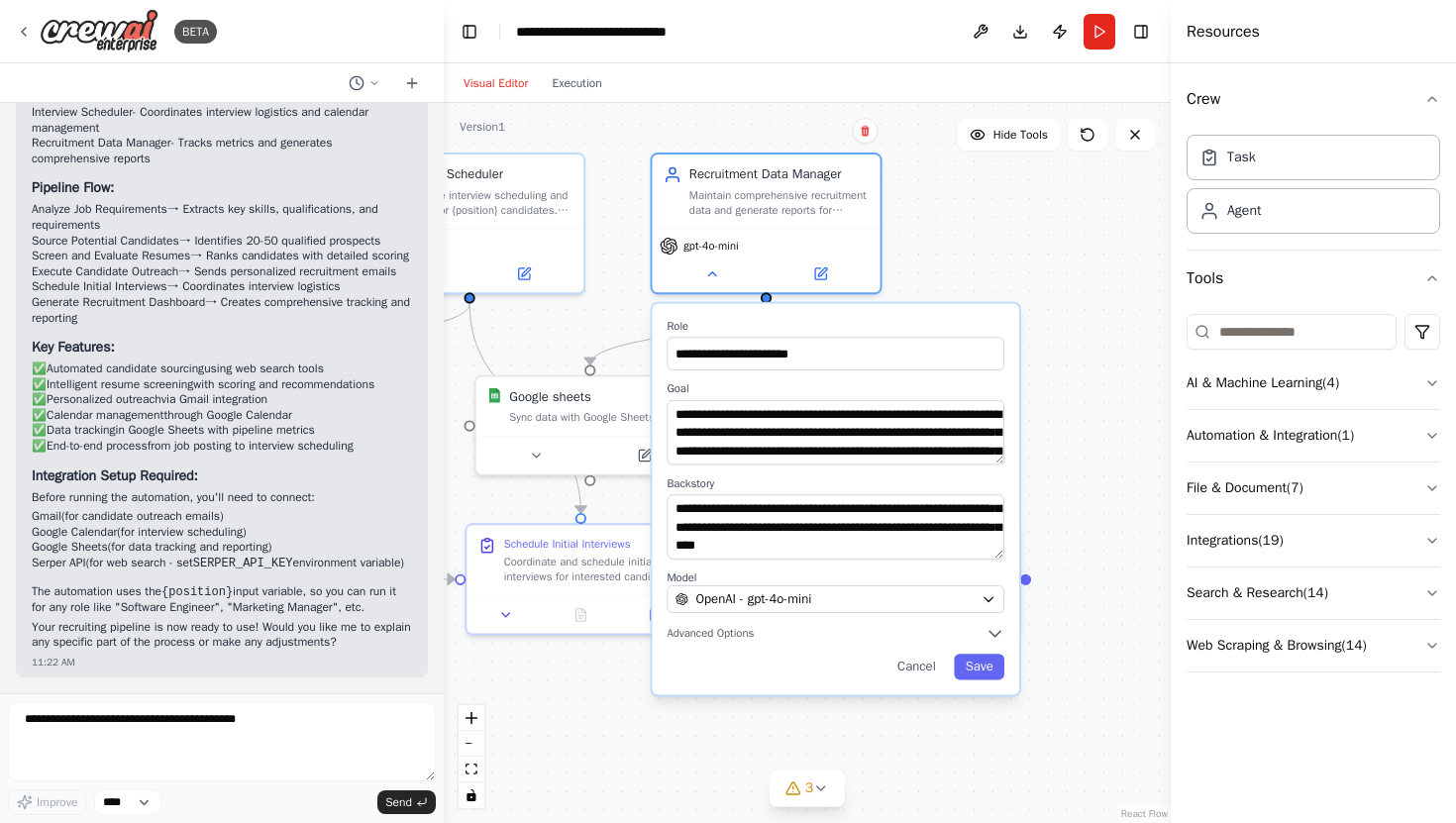 click on ".deletable-edge-delete-btn {
width: 20px;
height: 20px;
border: 0px solid #ffffff;
color: #6b7280;
background-color: #f8fafc;
cursor: pointer;
border-radius: 50%;
font-size: 12px;
padding: 3px;
display: flex;
align-items: center;
justify-content: center;
transition: all 0.2s cubic-bezier(0.4, 0, 0.2, 1);
box-shadow: 0 2px 4px rgba(0, 0, 0, 0.1);
}
.deletable-edge-delete-btn:hover {
background-color: #ef4444;
color: #ffffff;
border-color: #dc2626;
transform: scale(1.1);
box-shadow: 0 4px 12px rgba(239, 68, 68, 0.4);
}
.deletable-edge-delete-btn:active {
transform: scale(0.95);
box-shadow: 0 2px 4px rgba(239, 68, 68, 0.3);
}
Job Requirements Analyst gpt-4o-mini Candidate Sourcer gpt-4o-mini 1" at bounding box center [807, 463] 